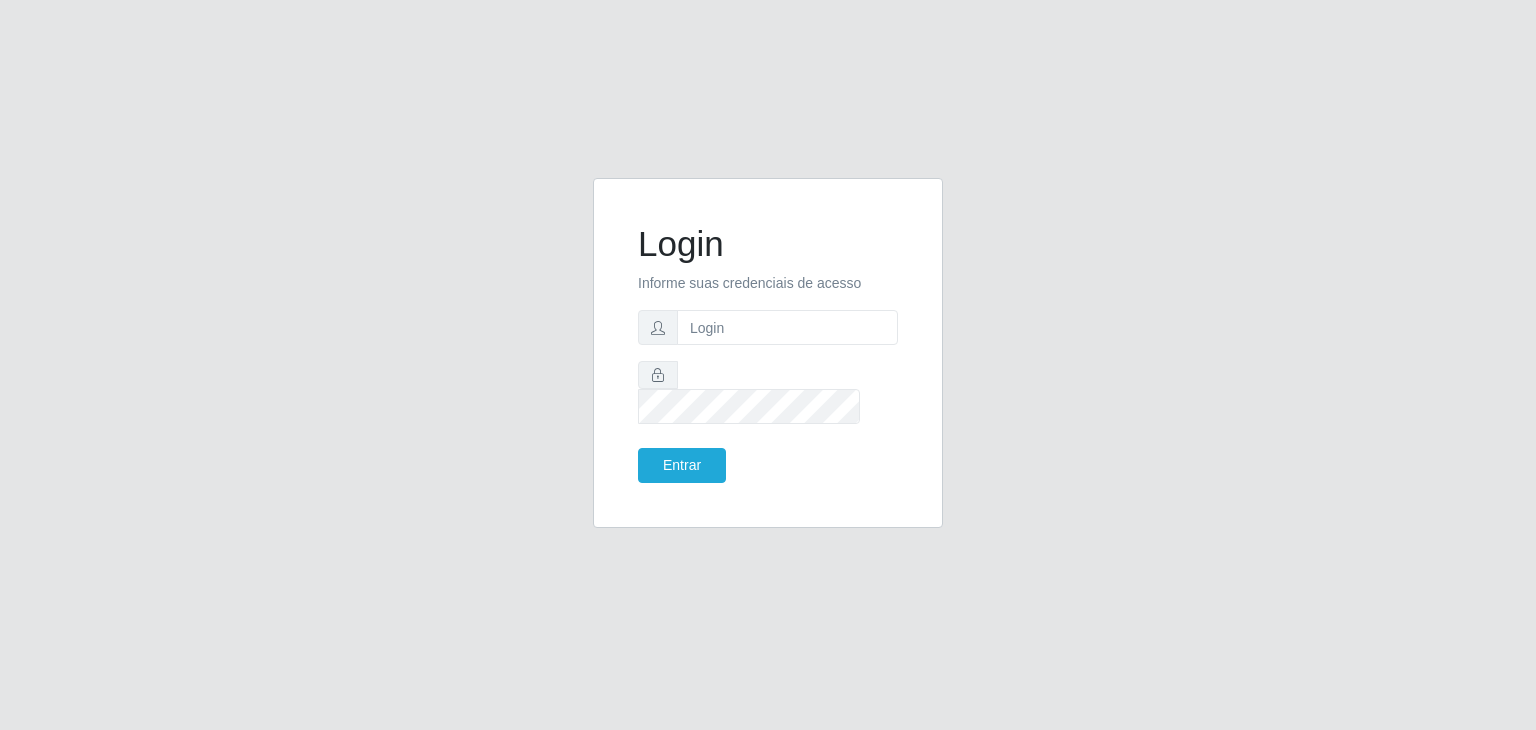 scroll, scrollTop: 0, scrollLeft: 0, axis: both 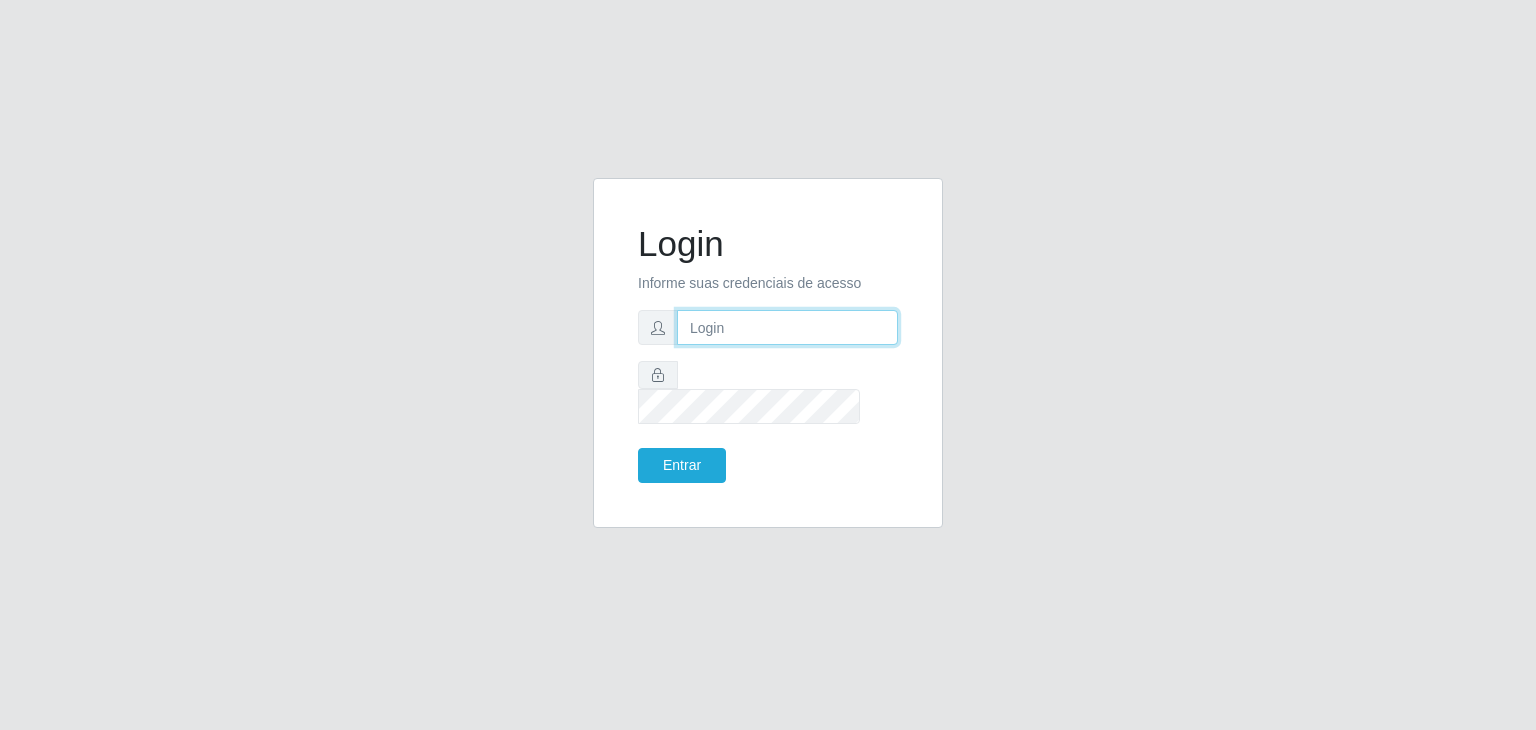 click at bounding box center [787, 327] 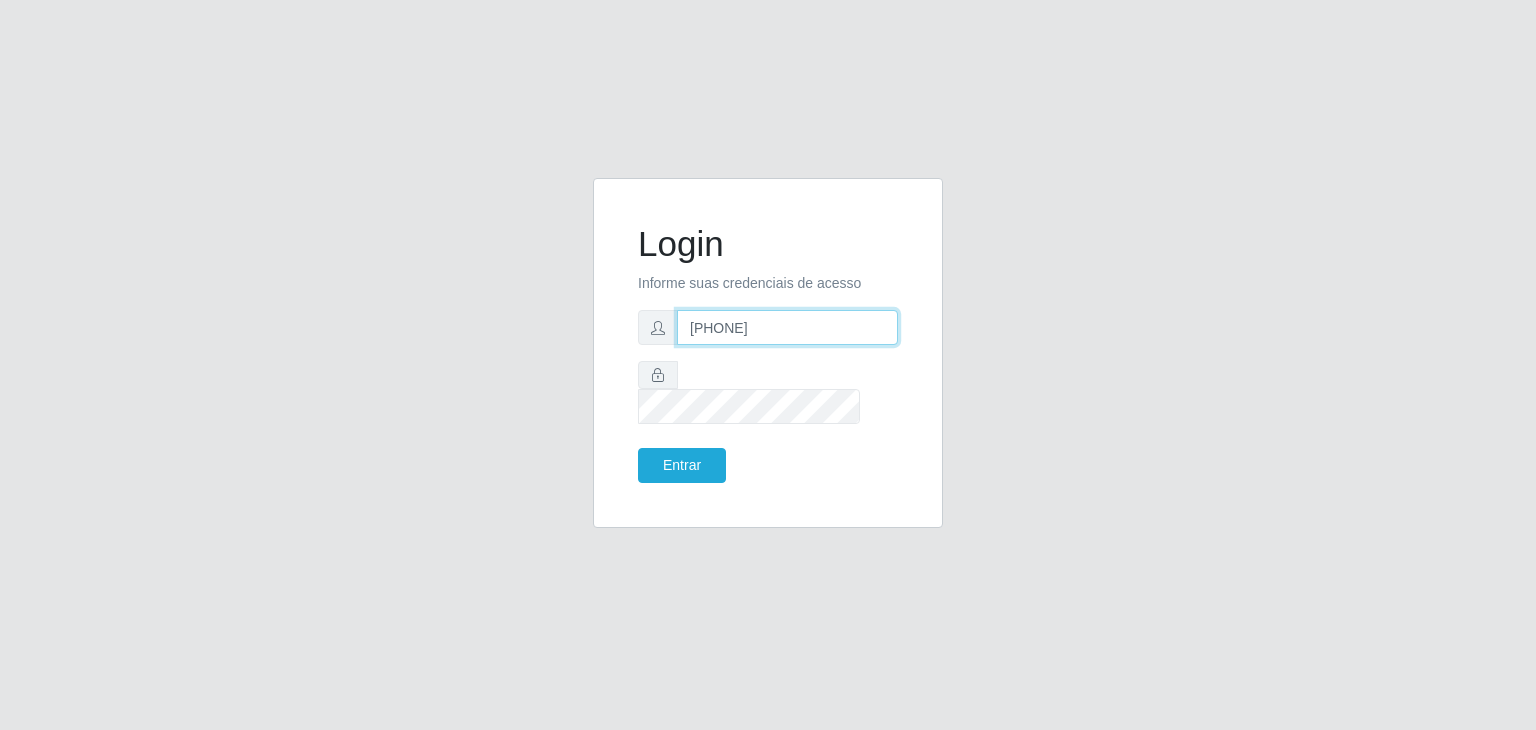 type on "[PHONE]" 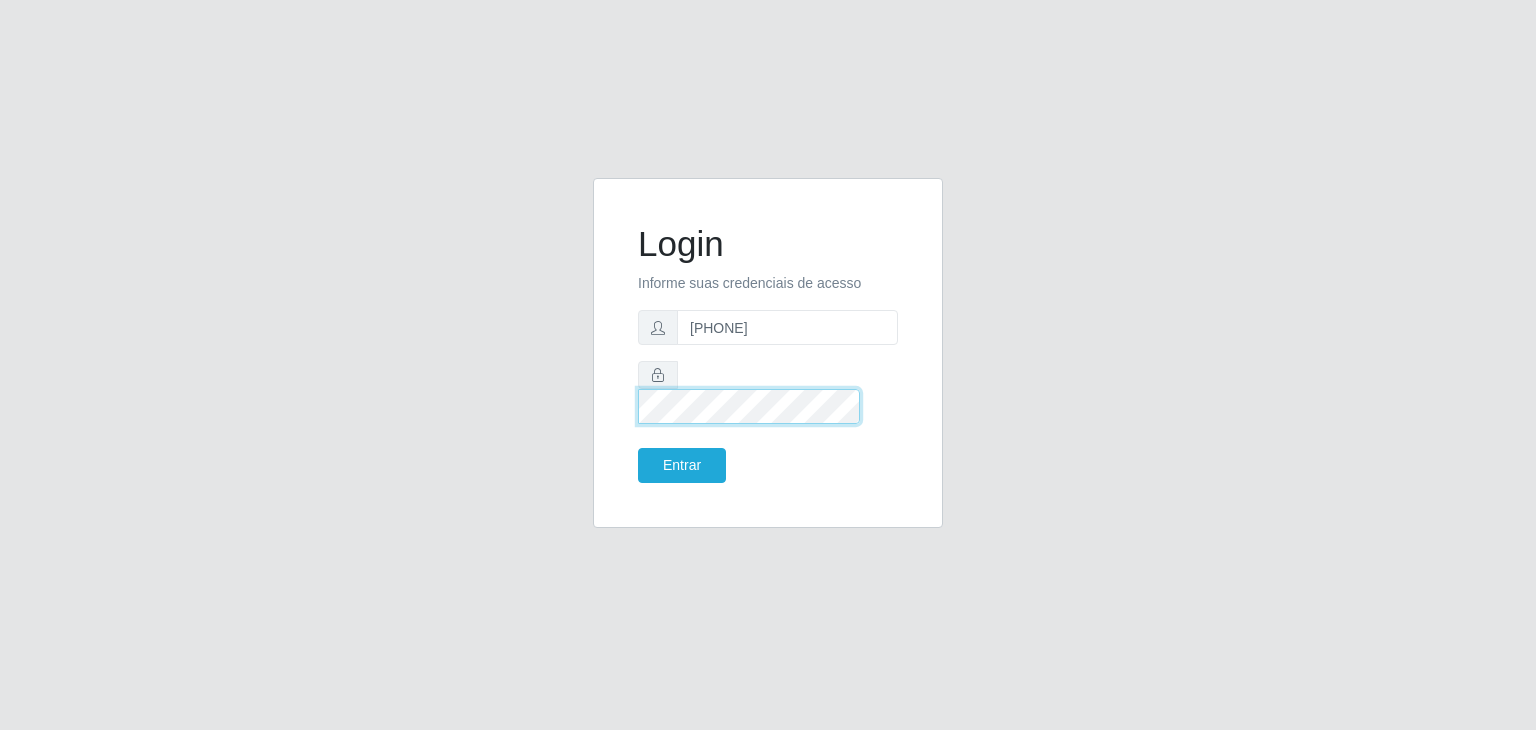 click on "Entrar" at bounding box center (682, 465) 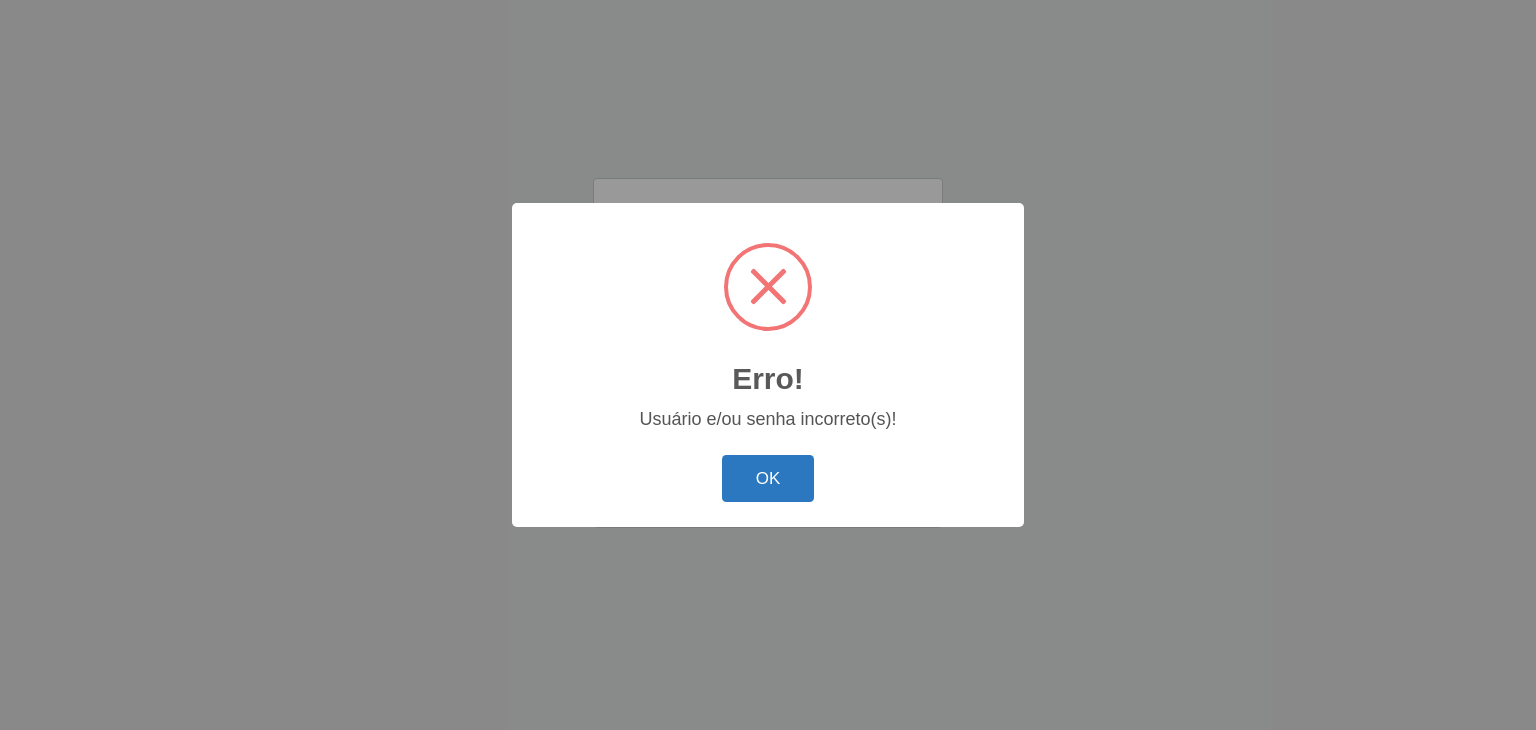 click on "OK" at bounding box center [768, 478] 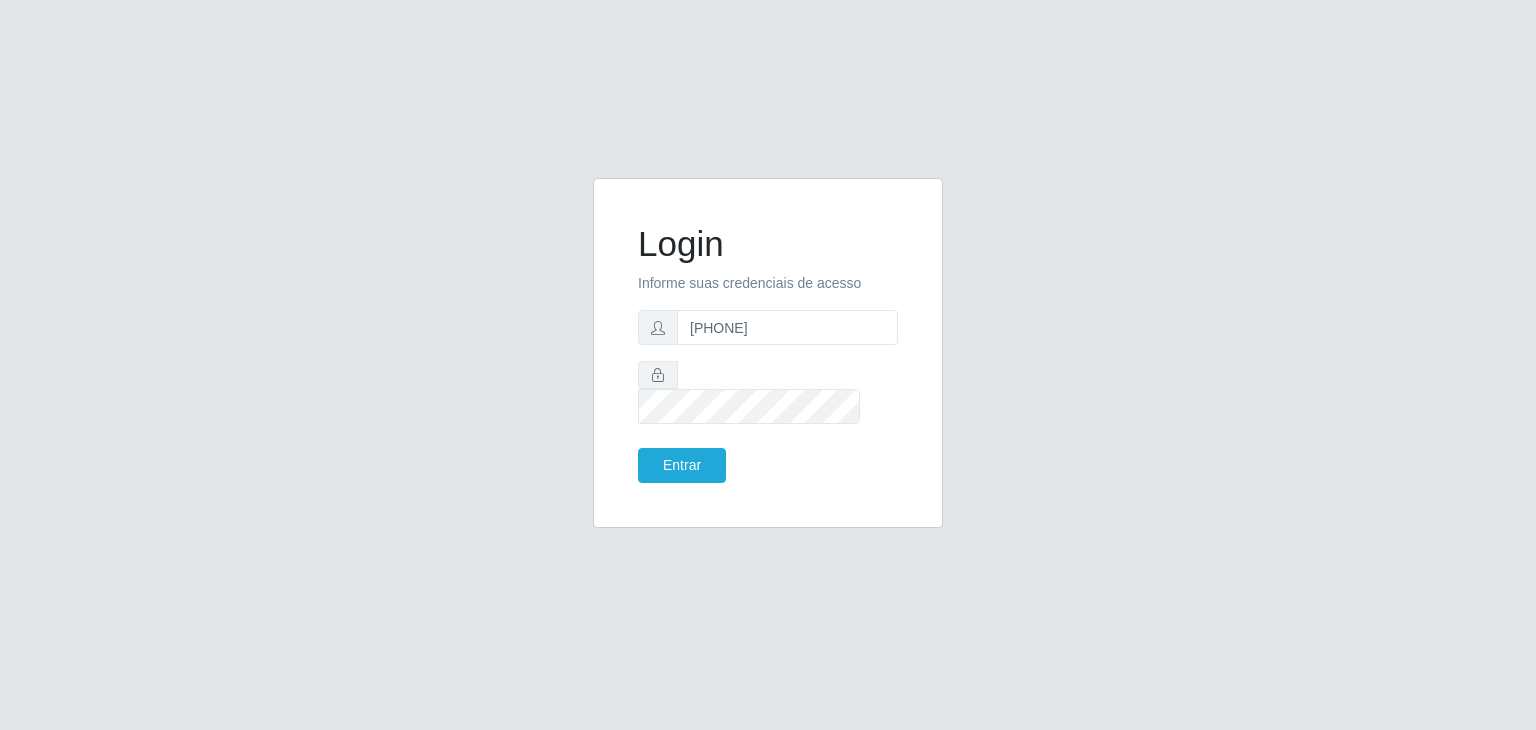 click on "Login Informe suas credenciais de acesso [PHONE] Entrar" at bounding box center [768, 353] 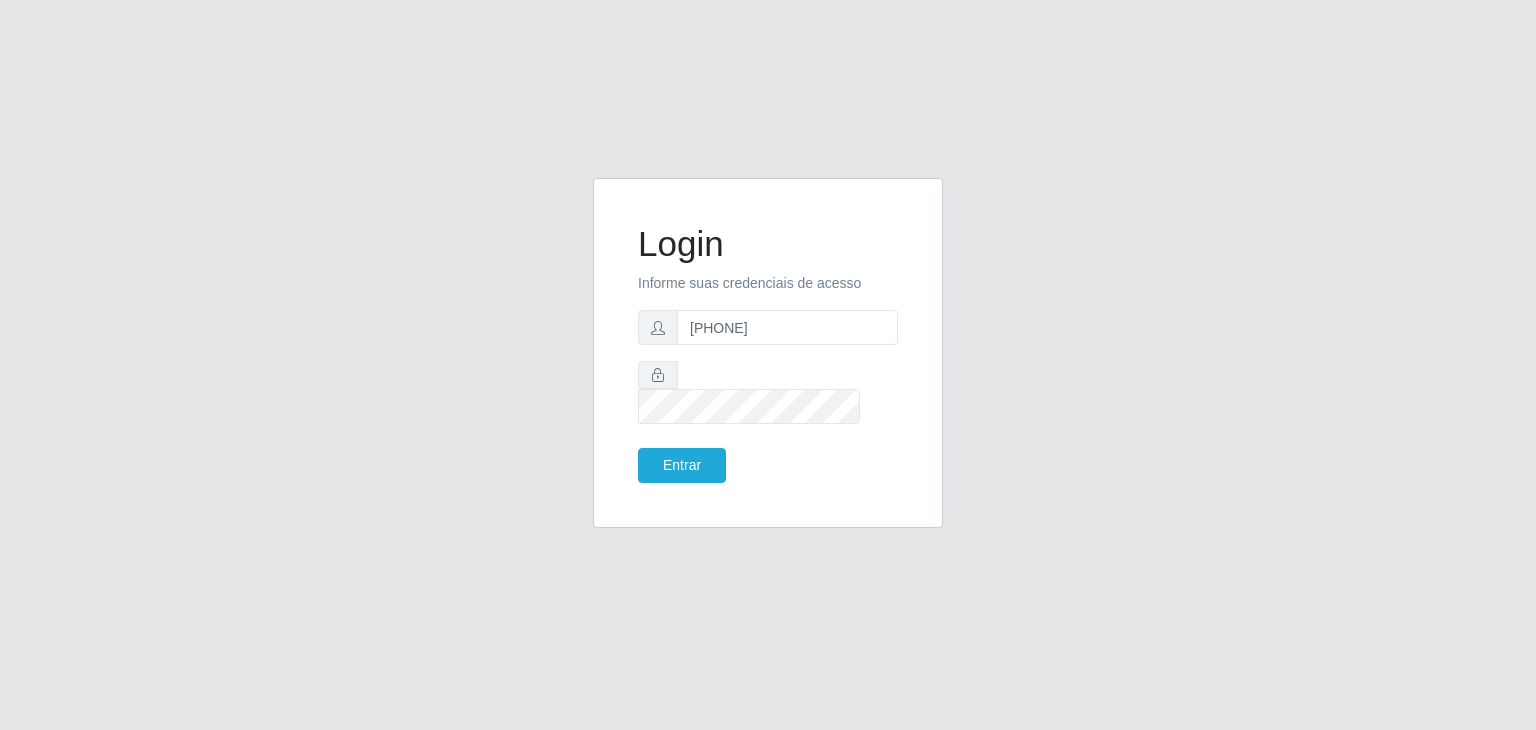 click on "Login Informe suas credenciais de acesso [PHONE] Entrar" at bounding box center [768, 353] 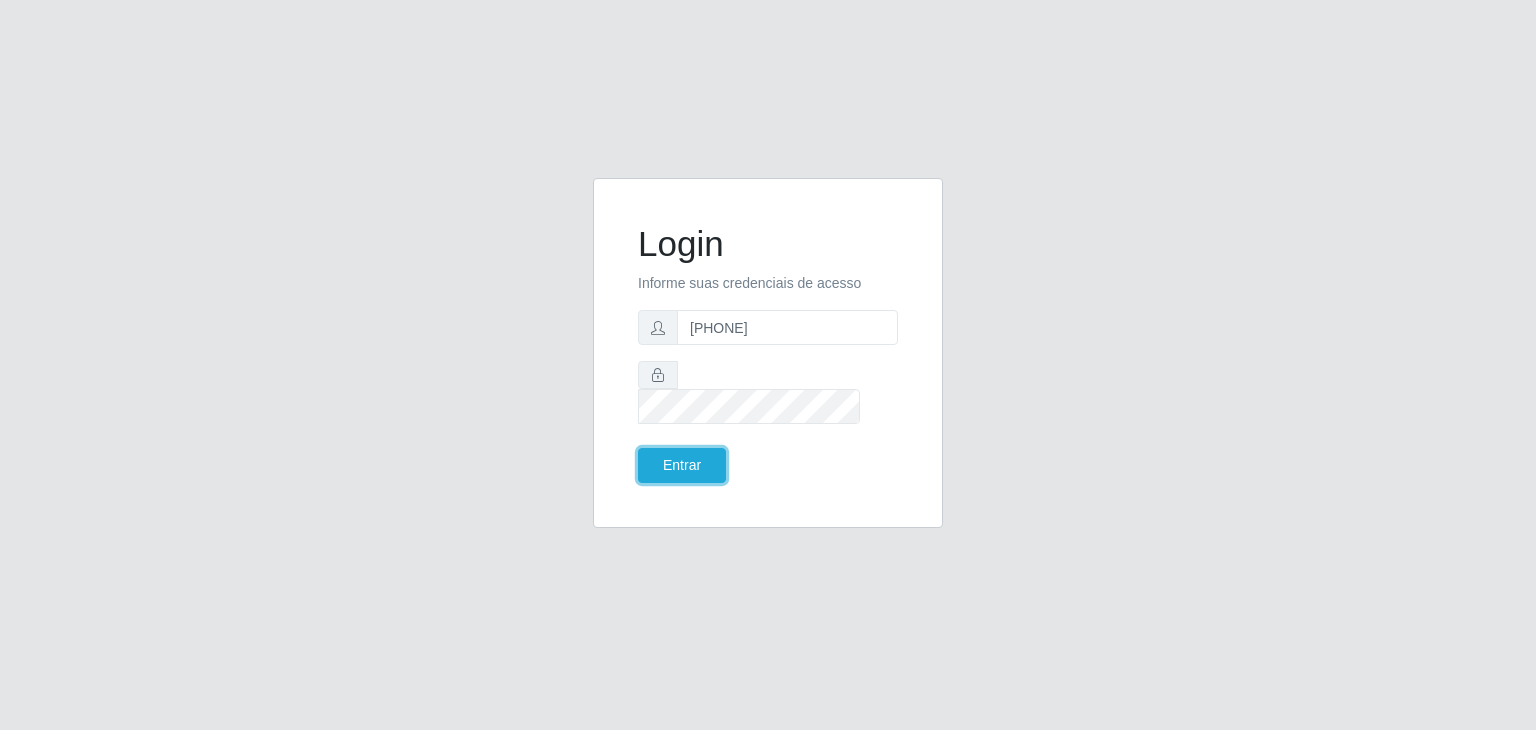type 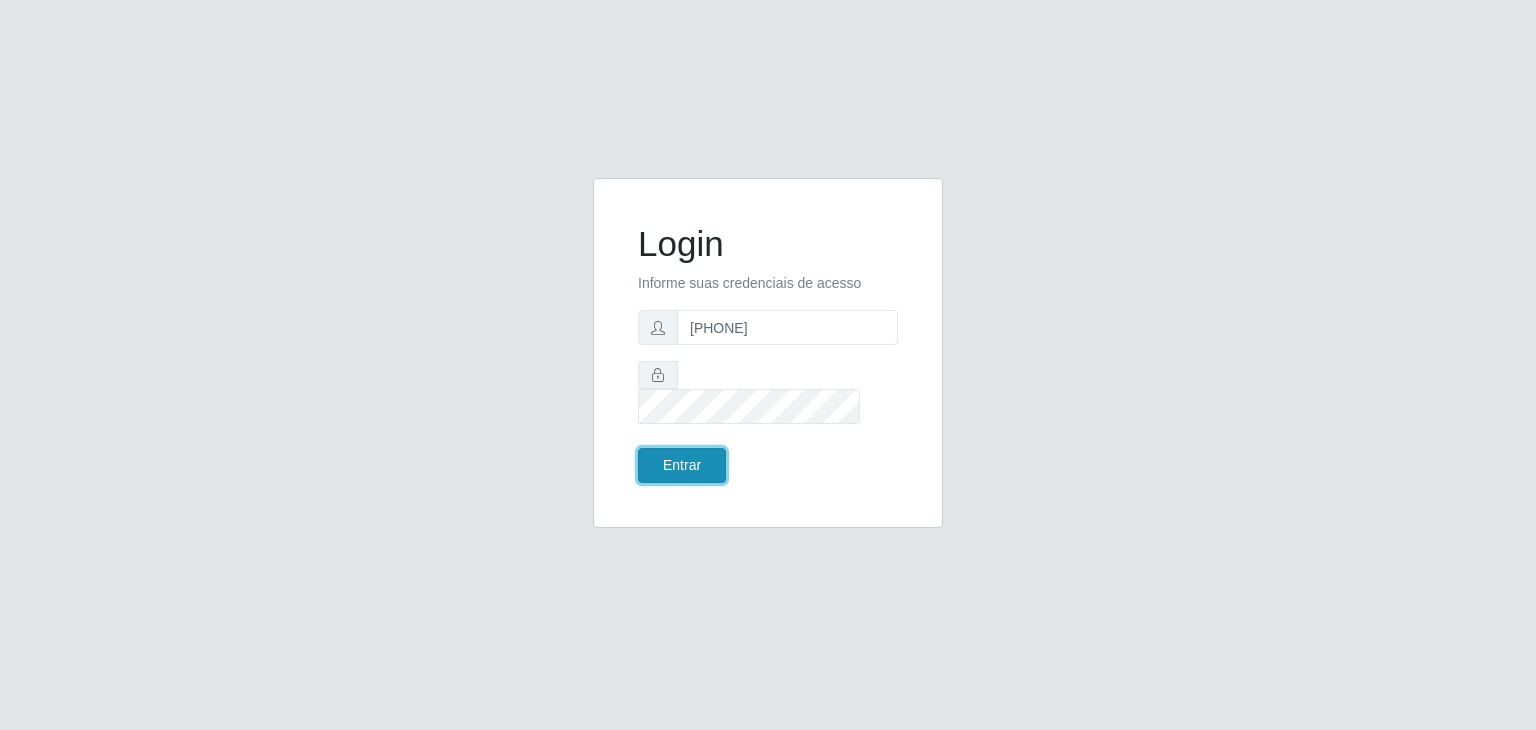 click on "Entrar" at bounding box center (682, 465) 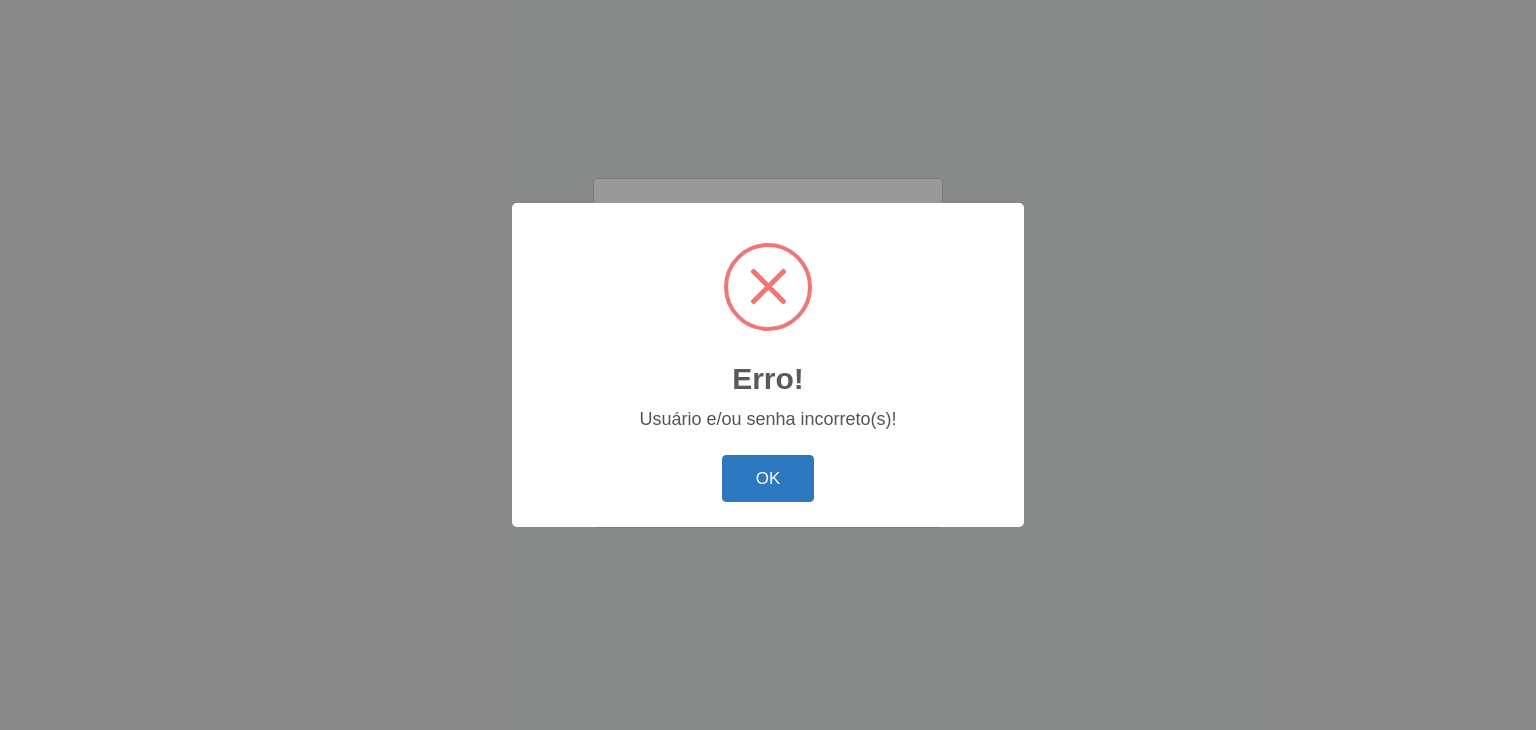 click on "OK" at bounding box center (768, 478) 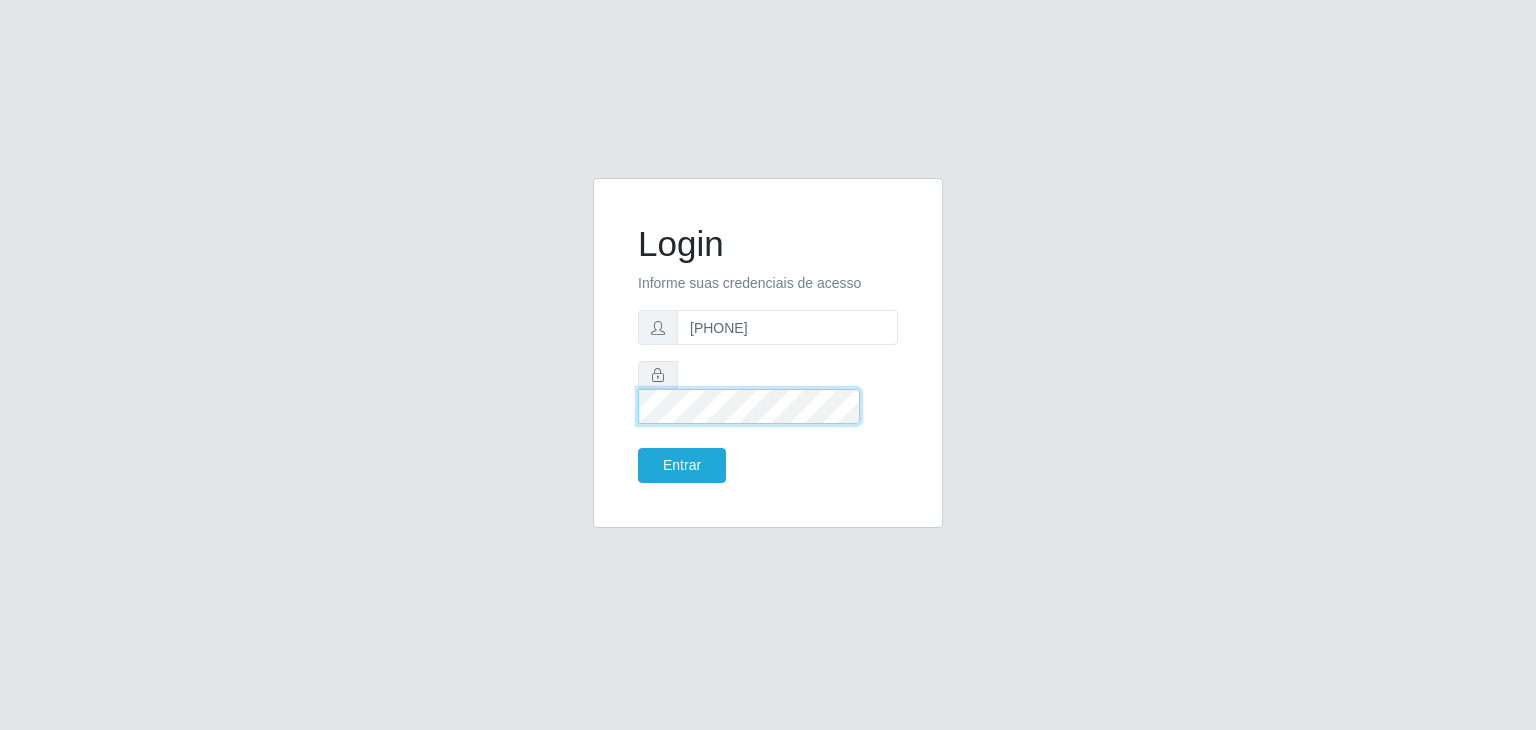 click on "Entrar" at bounding box center [682, 465] 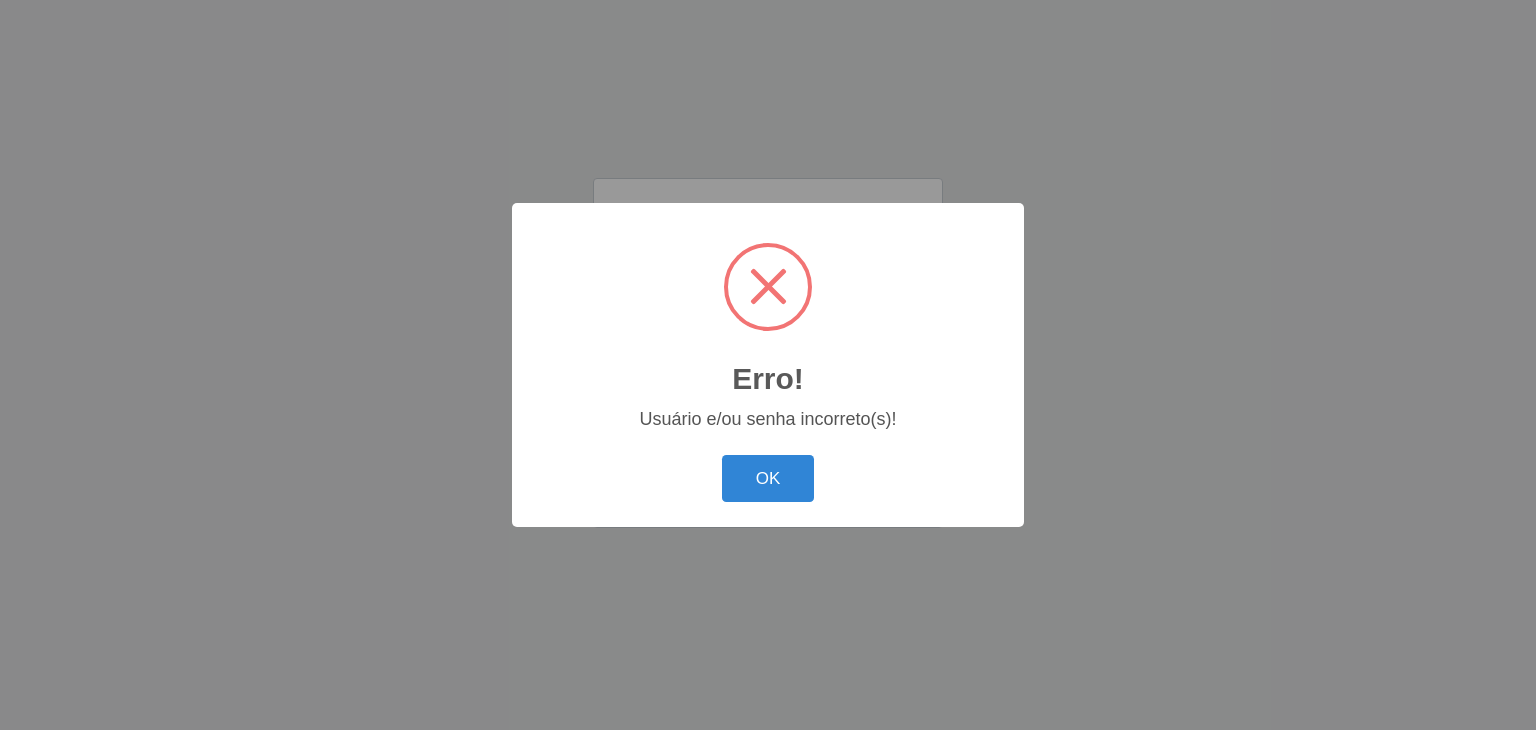 click on "Erro! × Usuário e/ou senha incorreto(s)! OK Cancel" at bounding box center (768, 365) 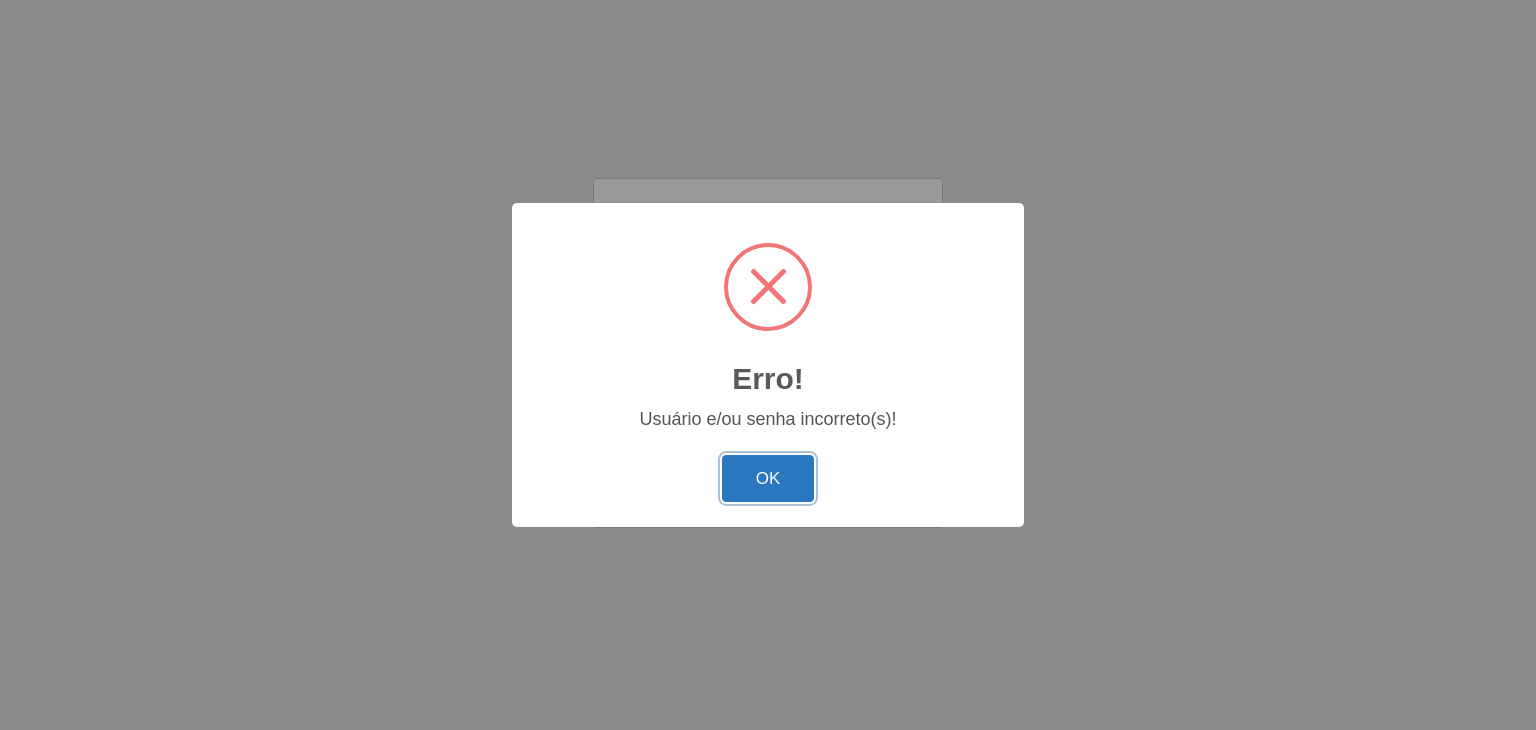 click on "OK" at bounding box center (768, 478) 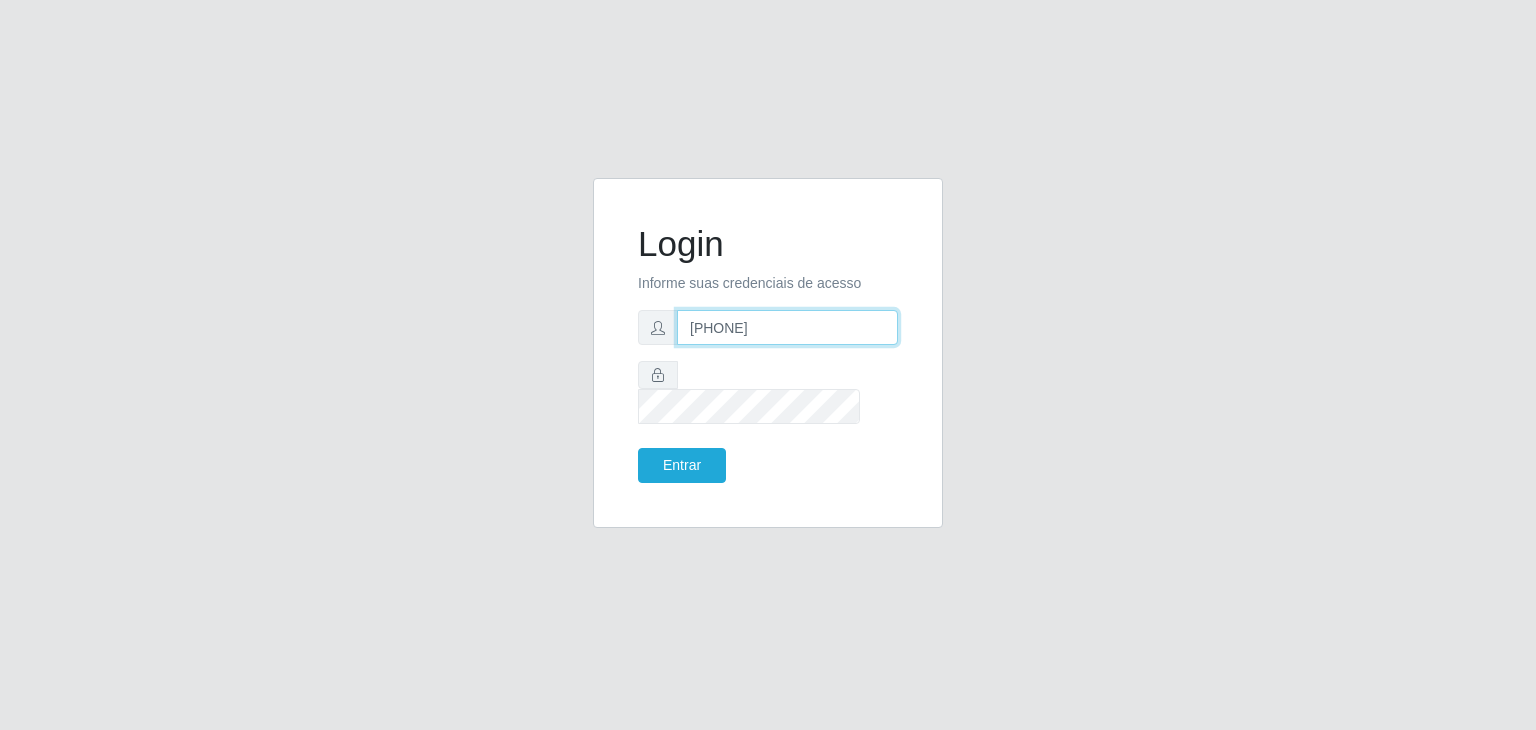 drag, startPoint x: 845, startPoint y: 358, endPoint x: 509, endPoint y: 341, distance: 336.42978 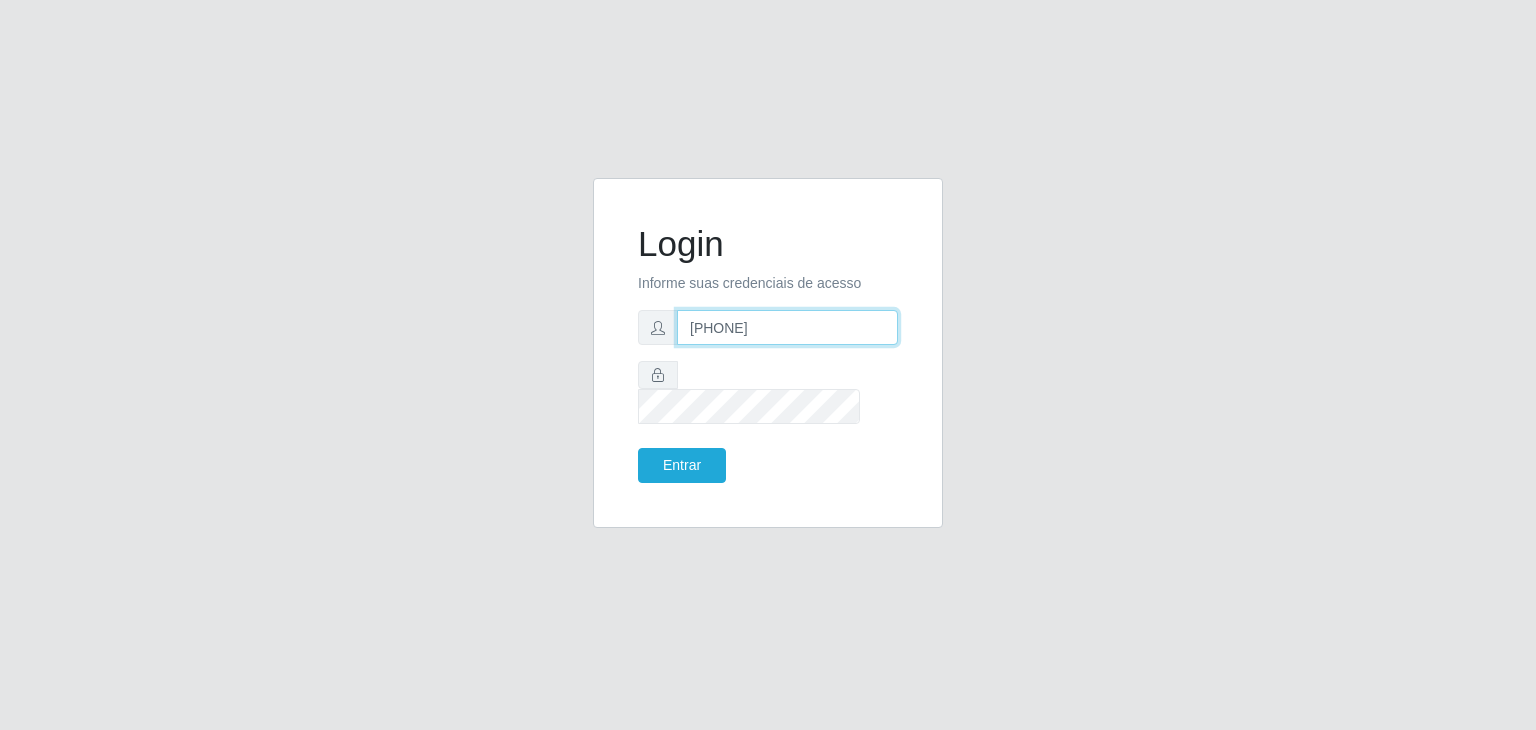 type on "[PHONE]" 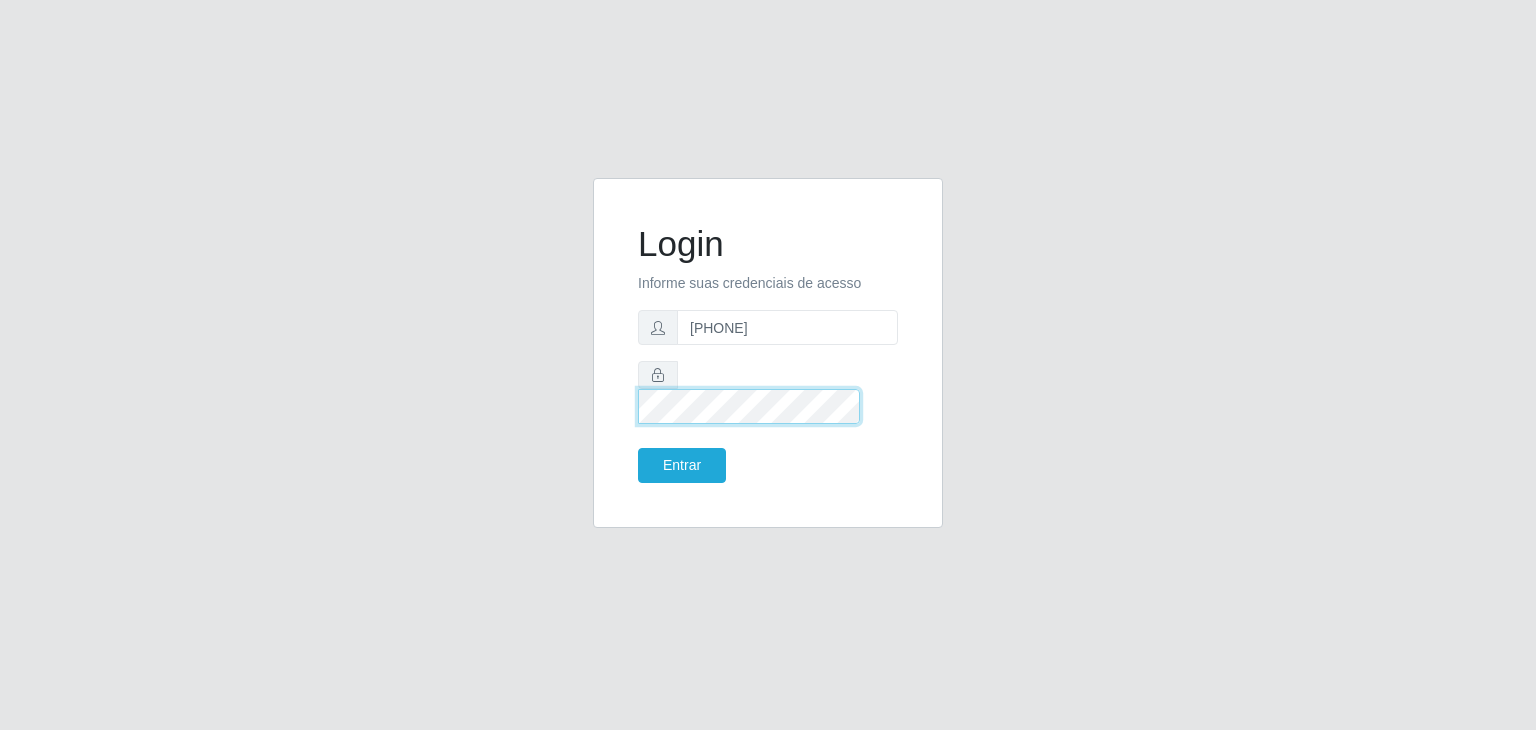 click on "Login Informe suas credenciais de acesso [PHONE] Entrar" at bounding box center [768, 365] 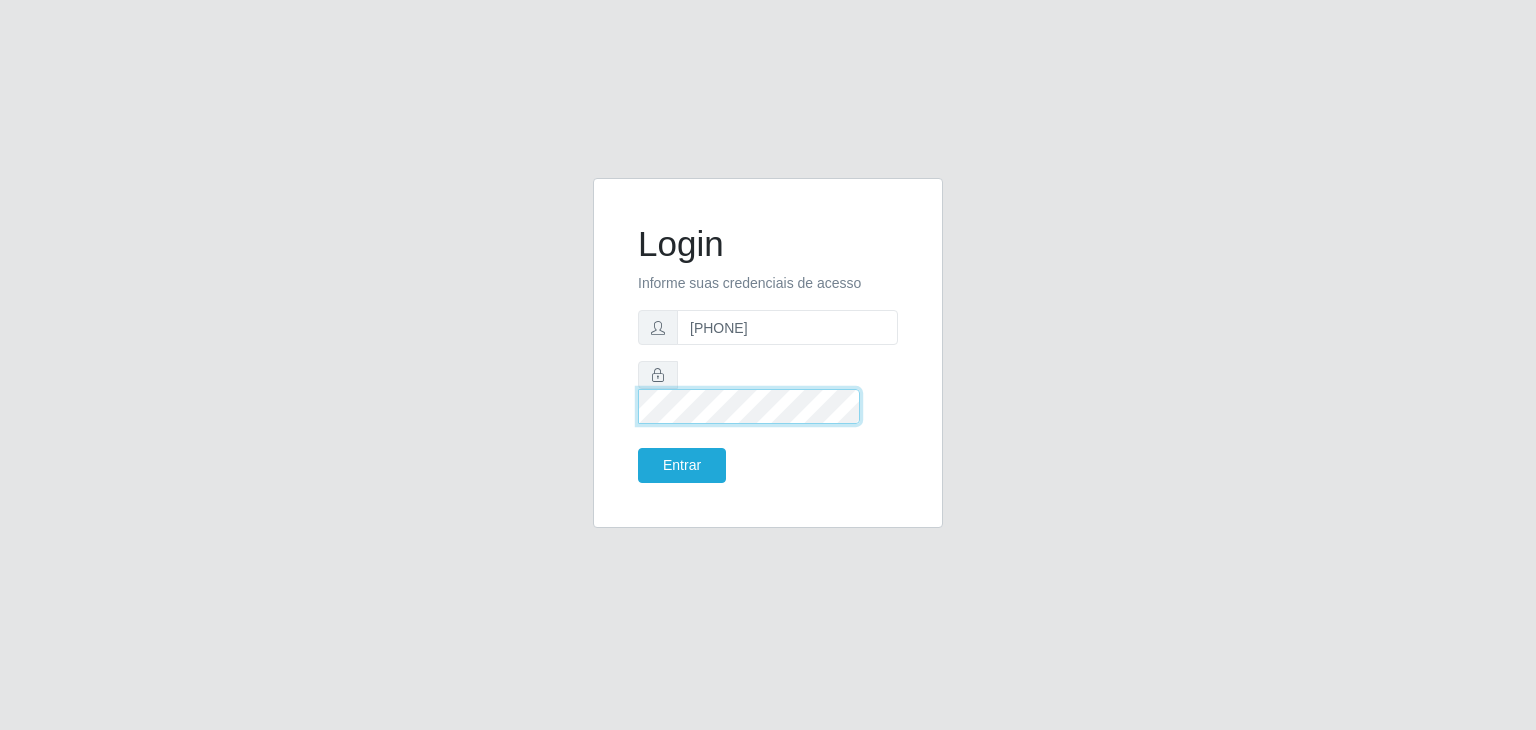 click on "Entrar" at bounding box center [682, 465] 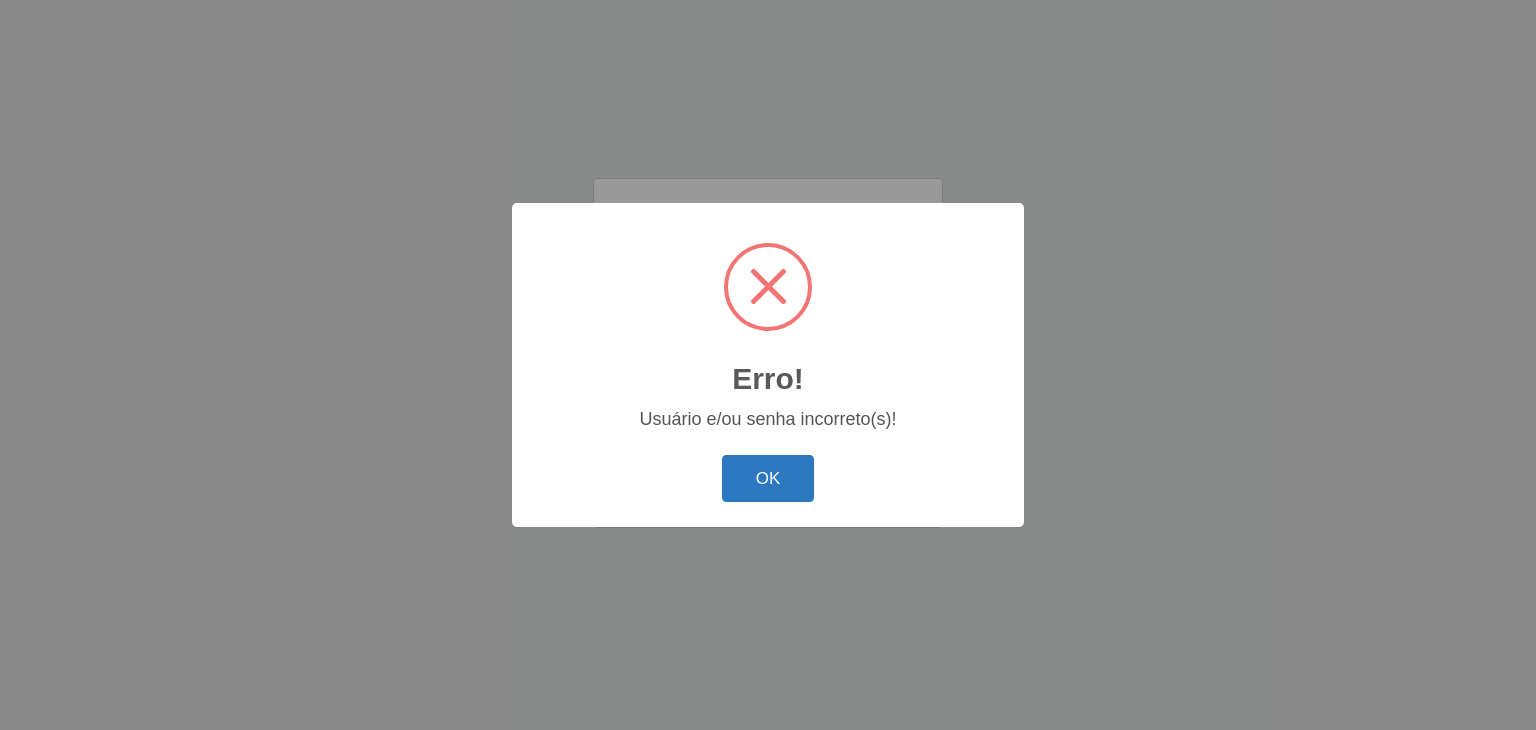 click on "OK" at bounding box center (768, 478) 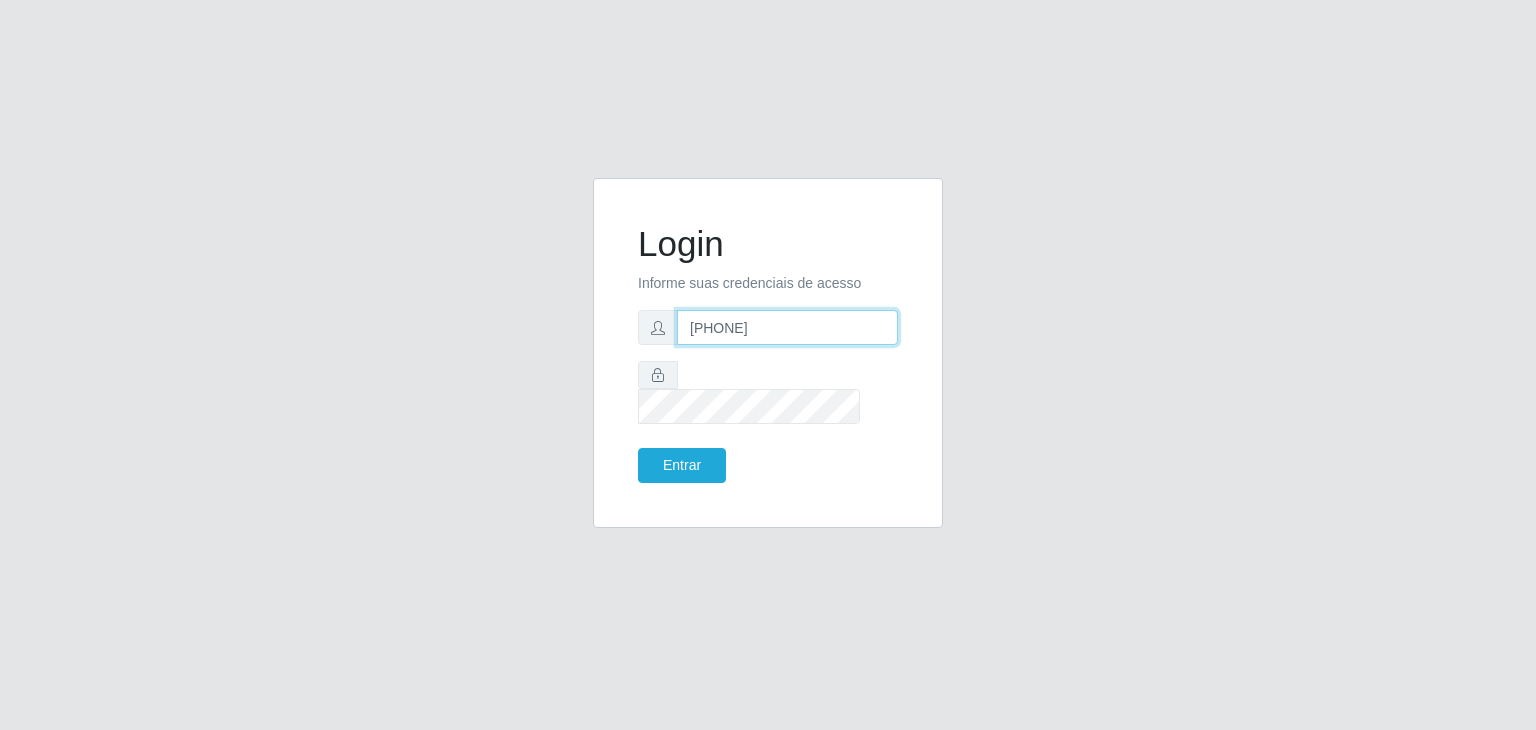 drag, startPoint x: 844, startPoint y: 352, endPoint x: 567, endPoint y: 363, distance: 277.21832 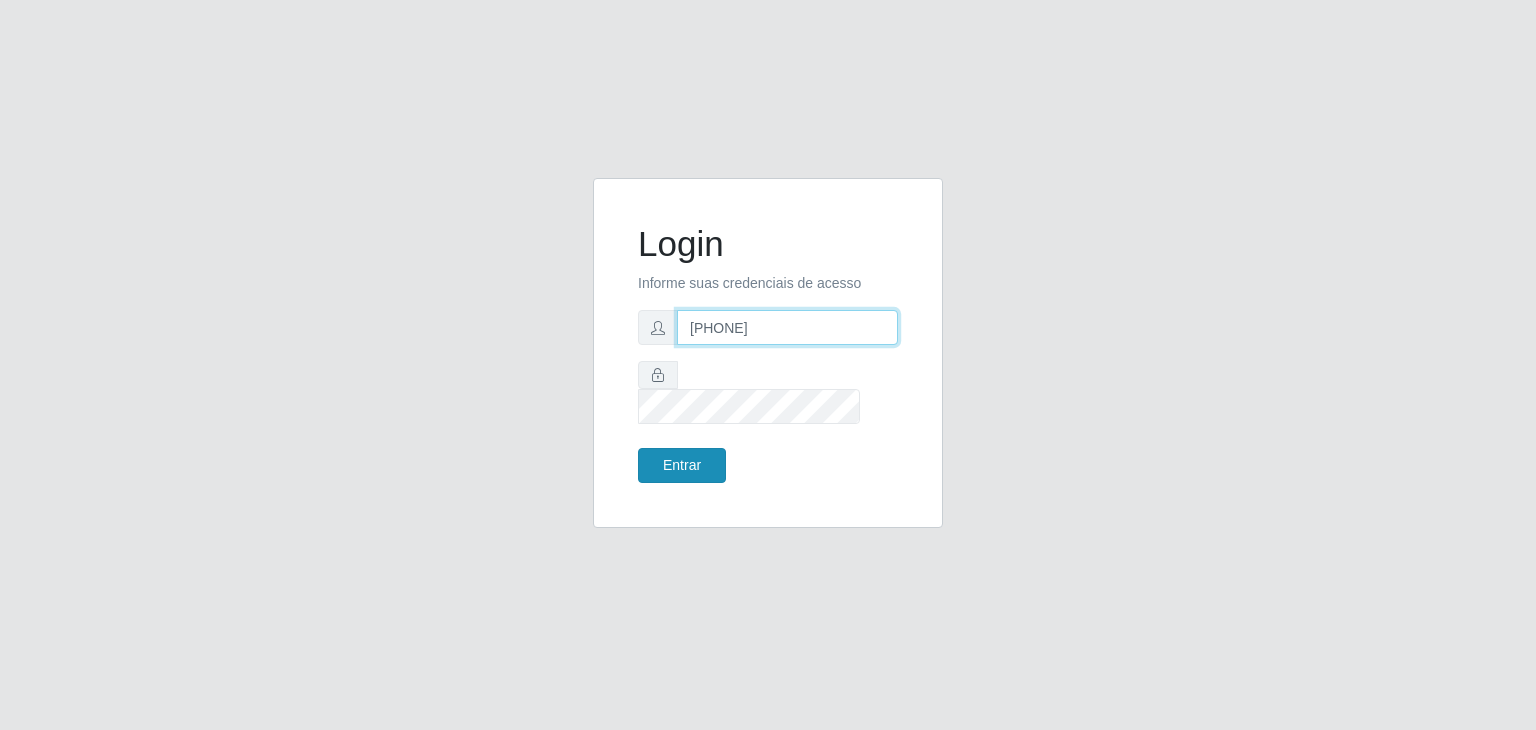 type on "[PHONE]" 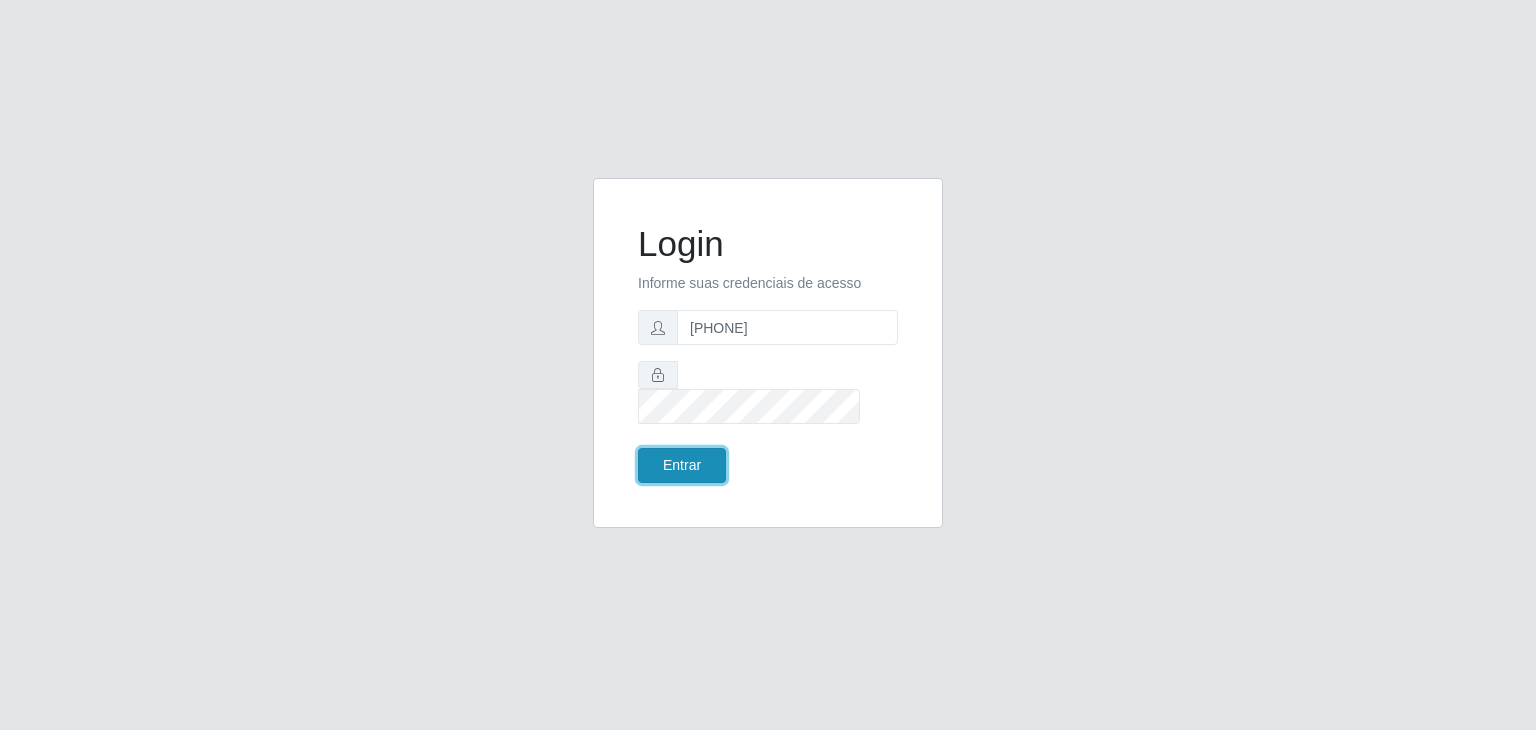 click on "Entrar" at bounding box center (682, 465) 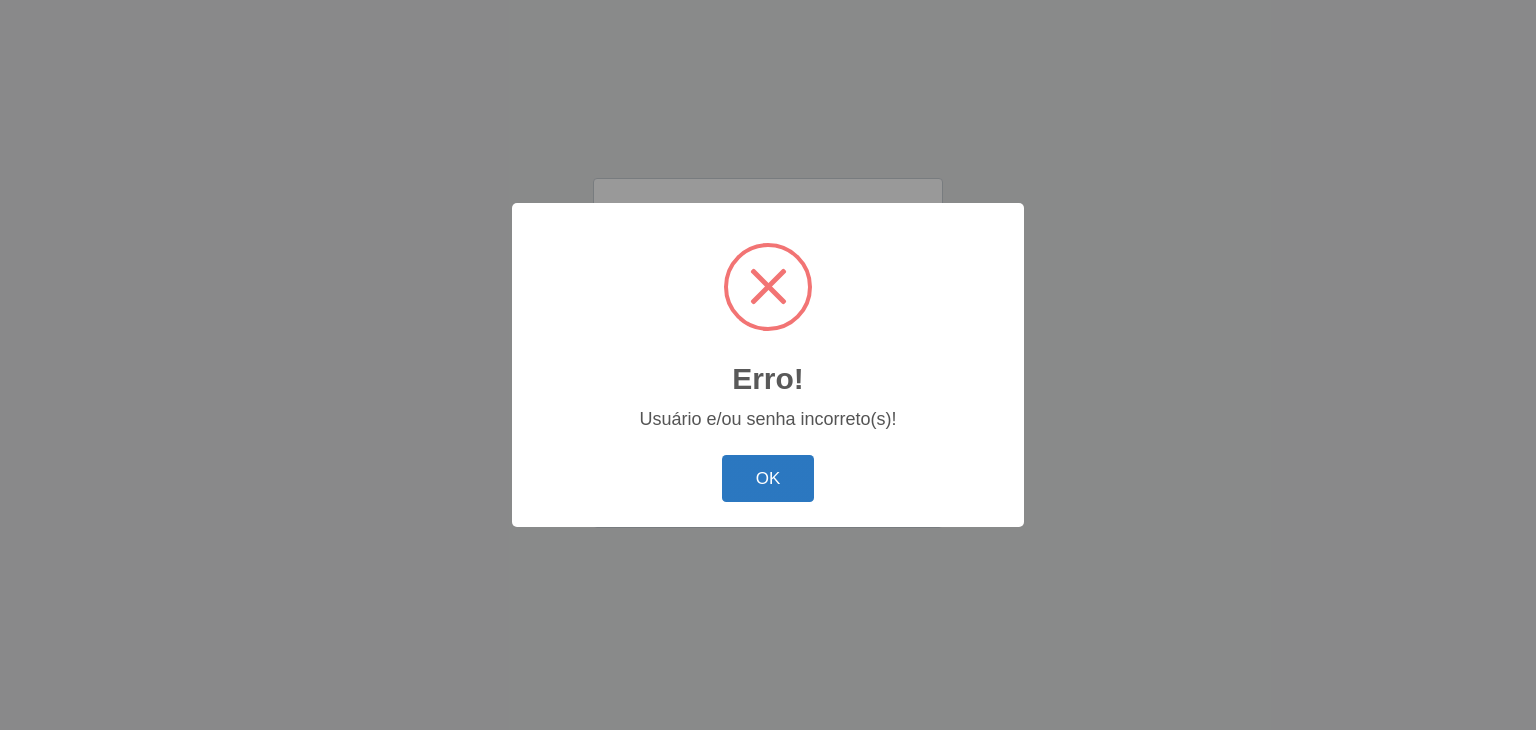 click on "OK" at bounding box center [768, 478] 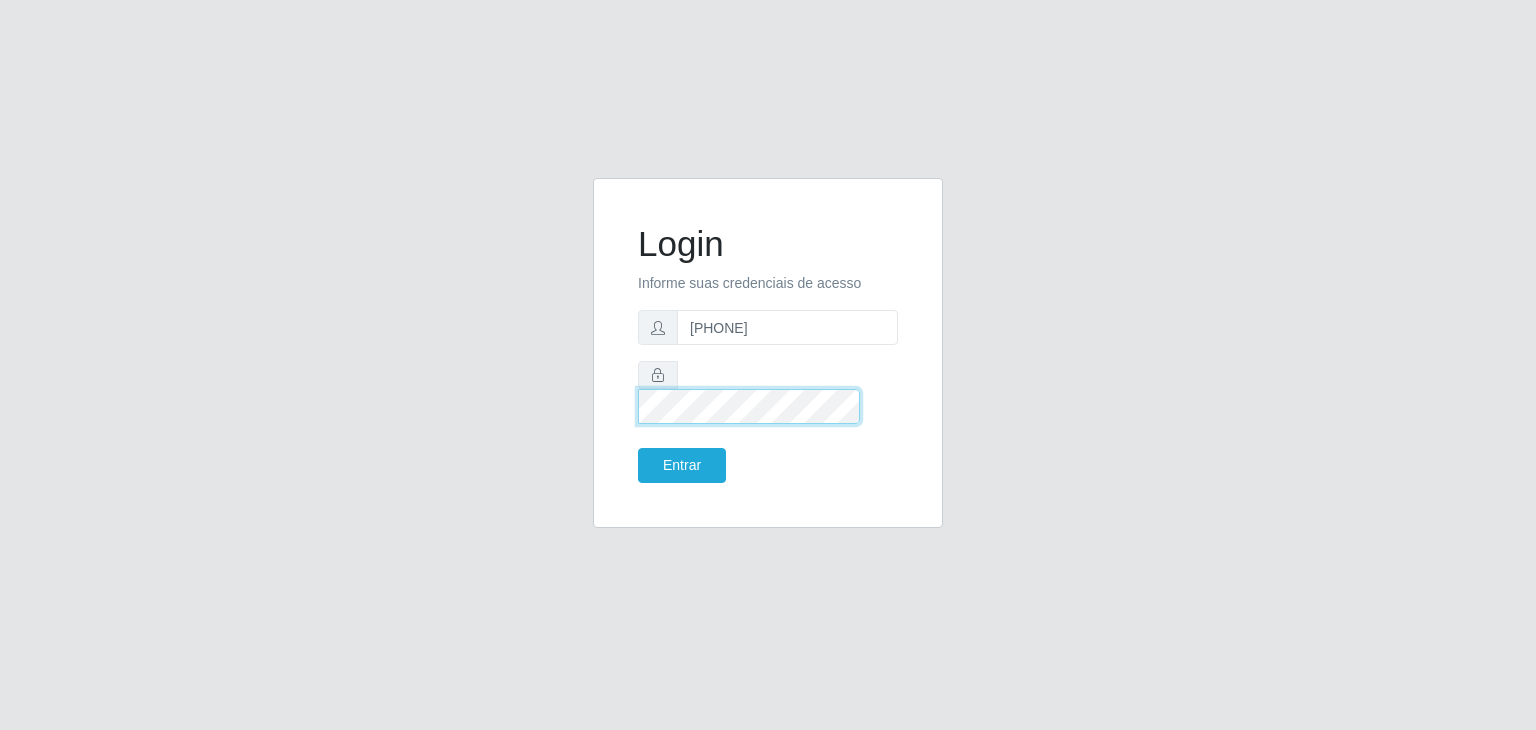 click on "Login Informe suas credenciais de acesso [PHONE] Entrar" at bounding box center (768, 365) 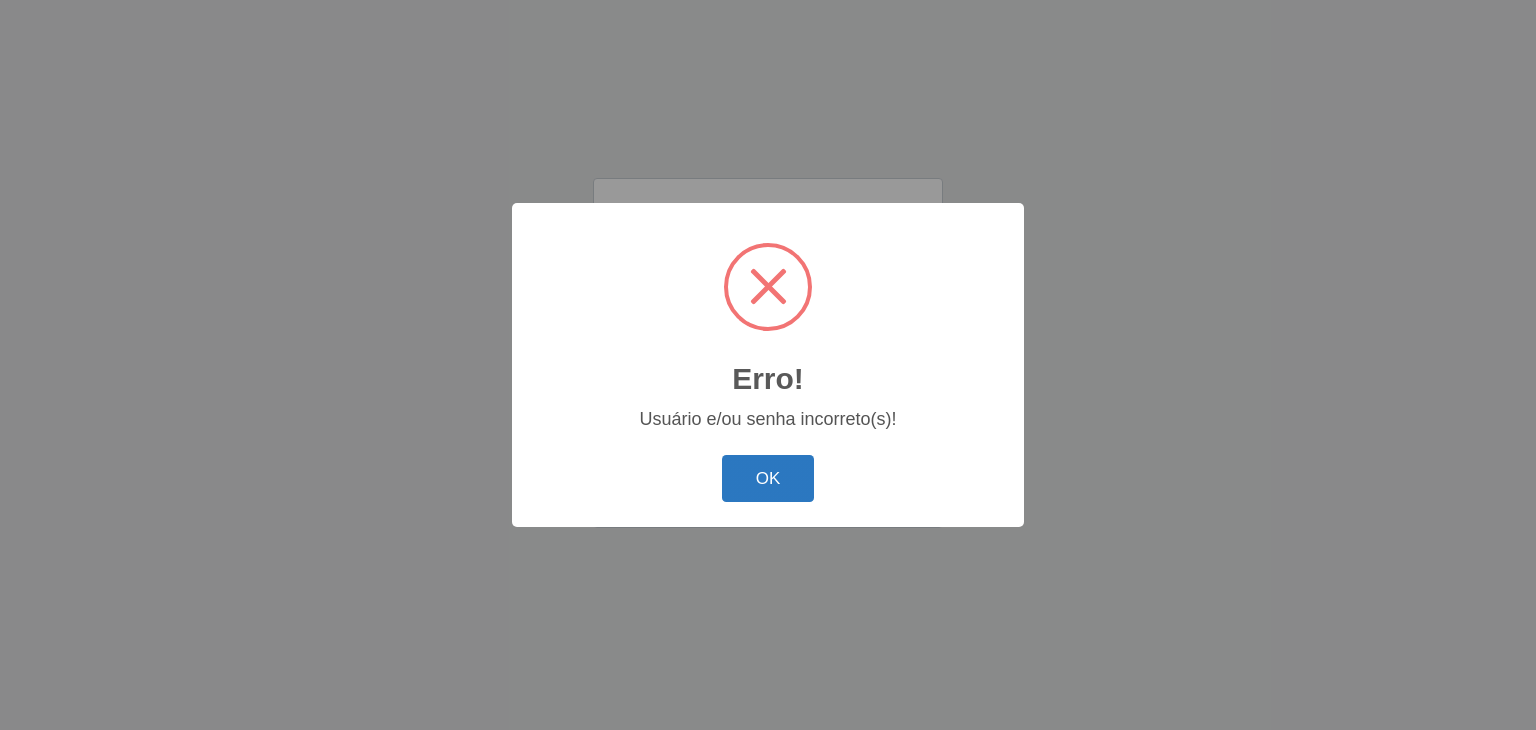 click on "OK" at bounding box center (768, 478) 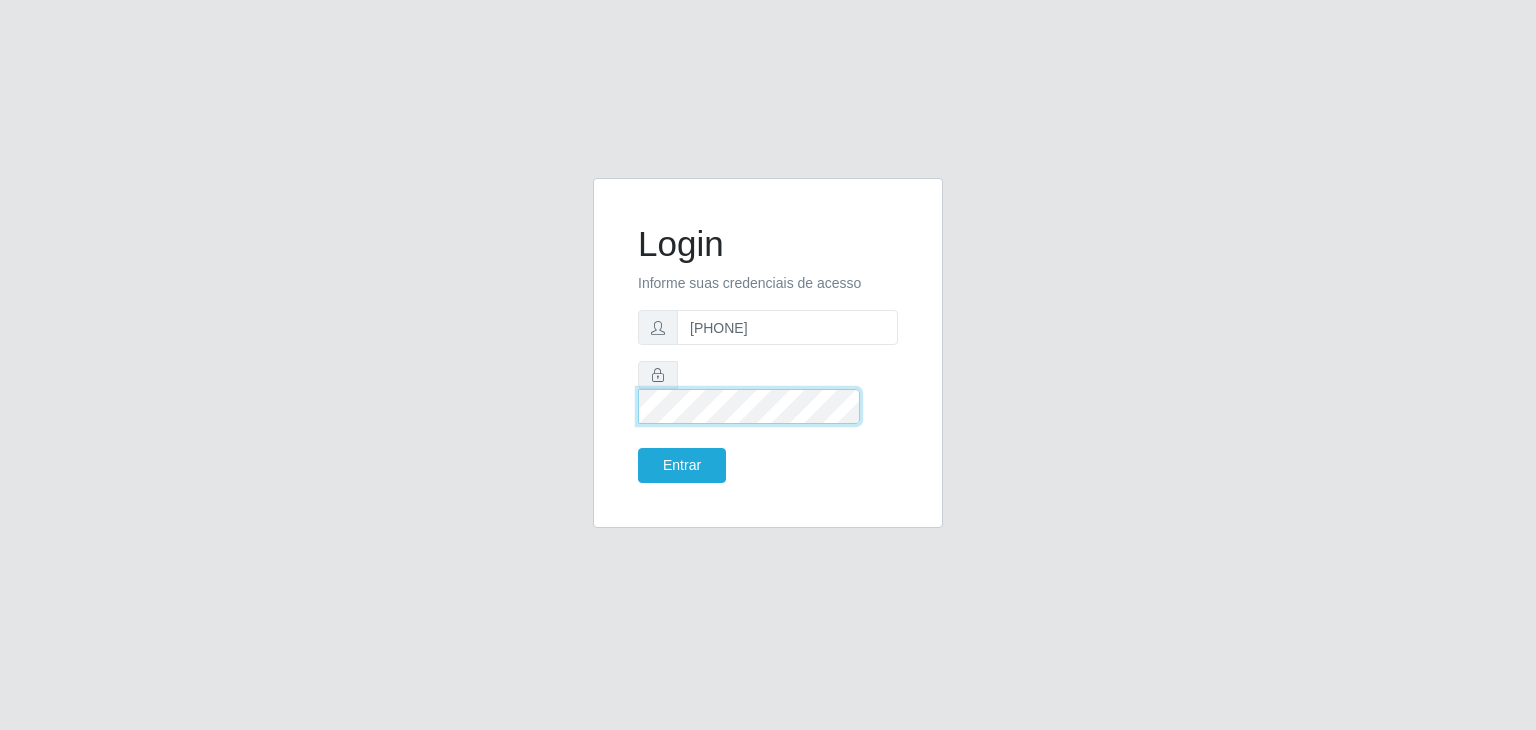 click on "Login Informe suas credenciais de acesso [PHONE] Entrar" at bounding box center (768, 365) 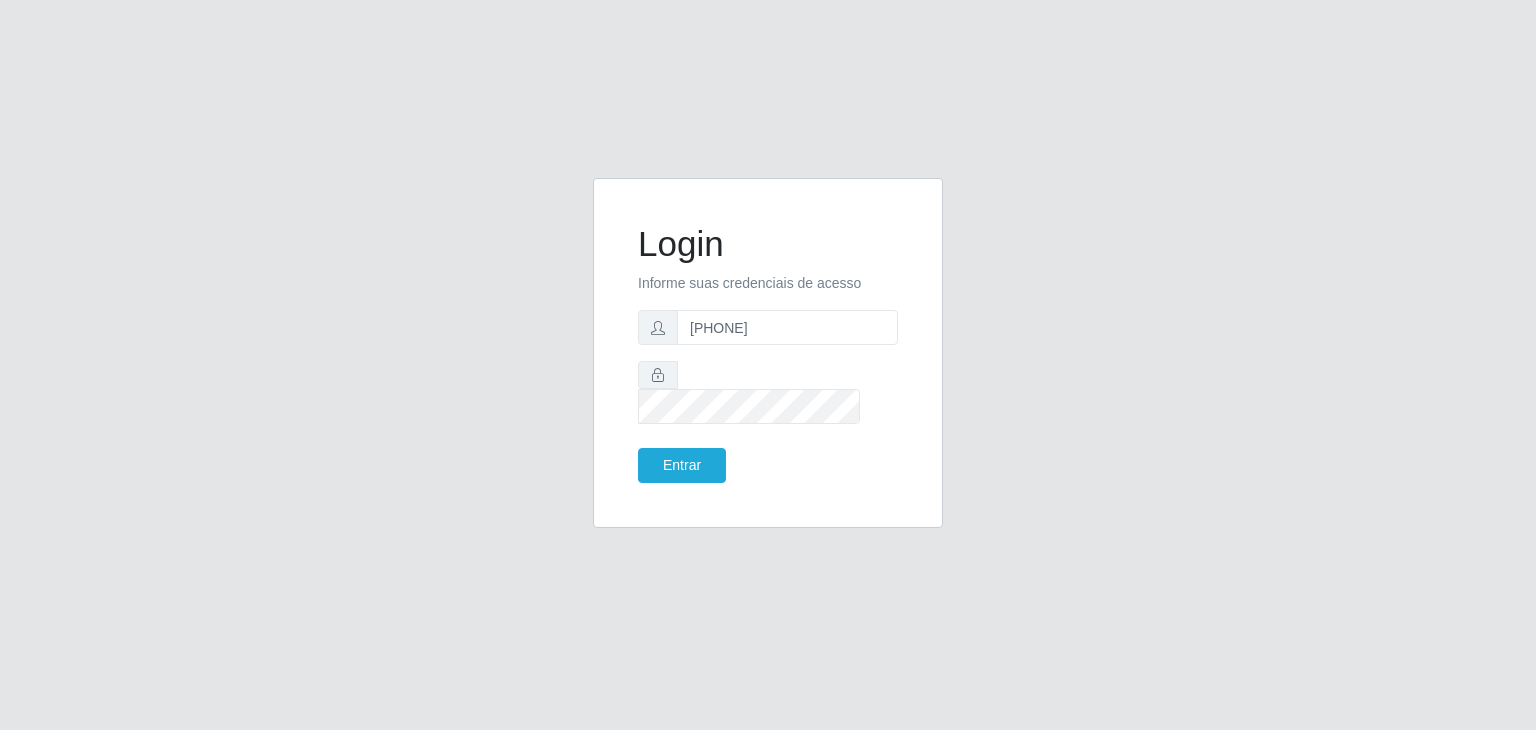 click on "Login Informe suas credenciais de acesso [PHONE] Entrar" at bounding box center (768, 365) 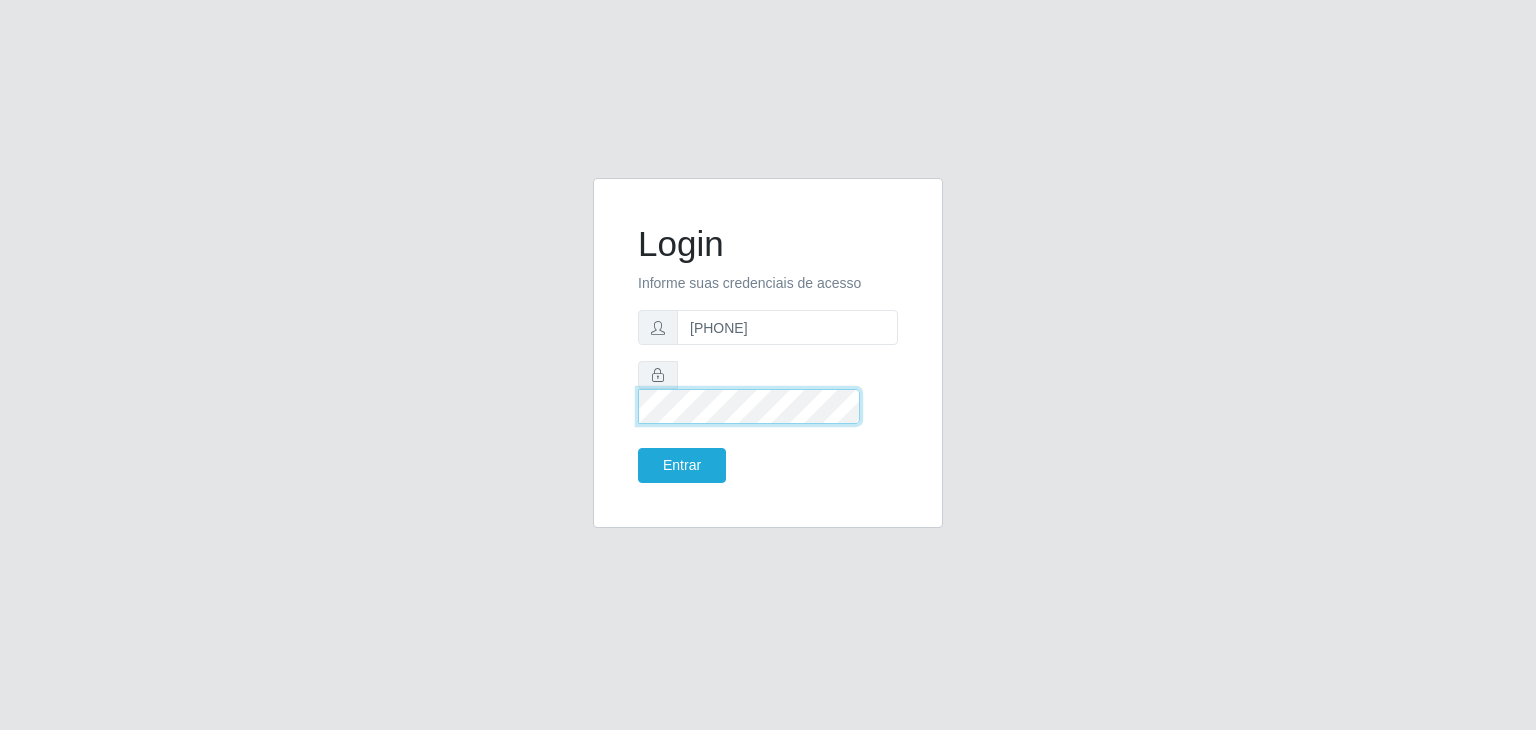 click on "Entrar" at bounding box center (682, 465) 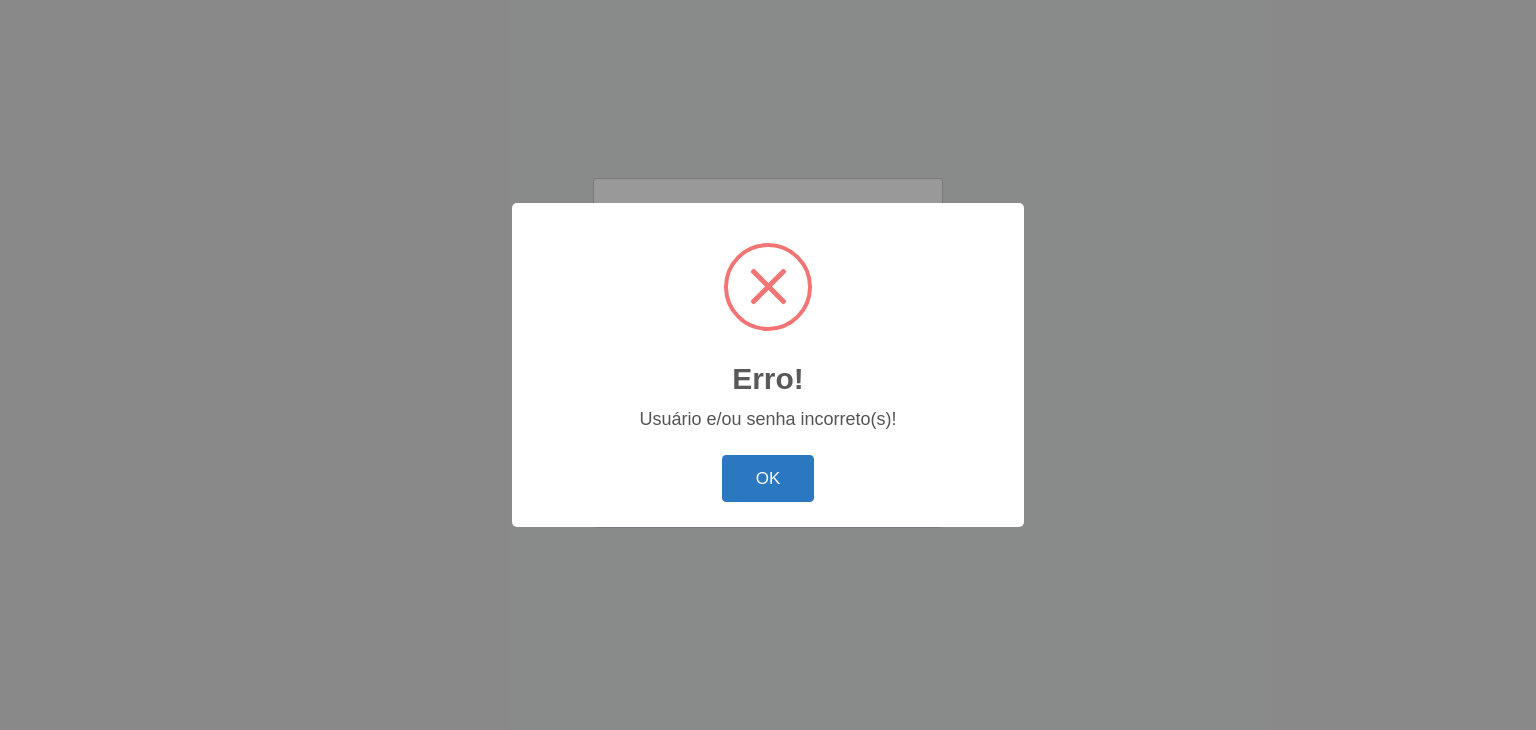 click on "OK" at bounding box center [768, 478] 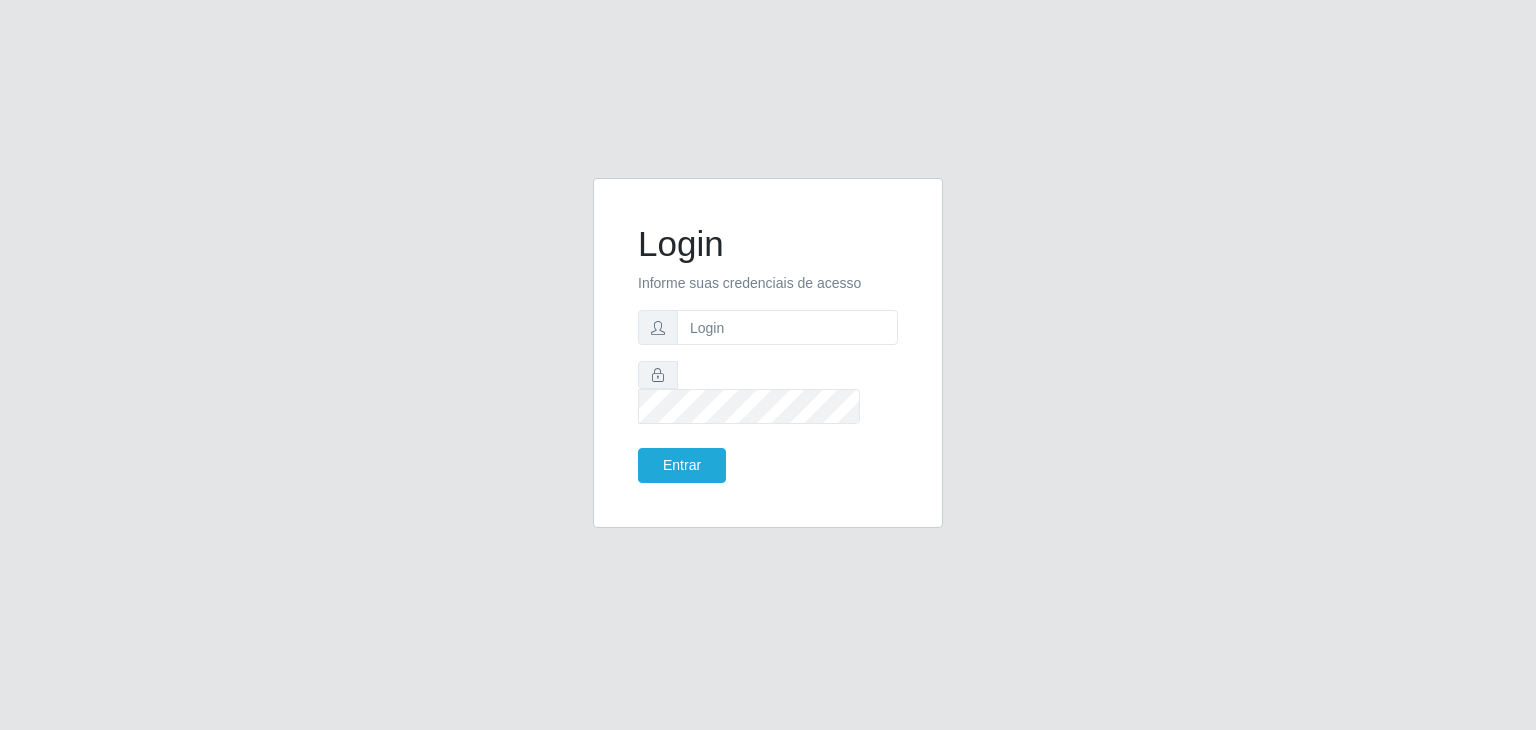 scroll, scrollTop: 0, scrollLeft: 0, axis: both 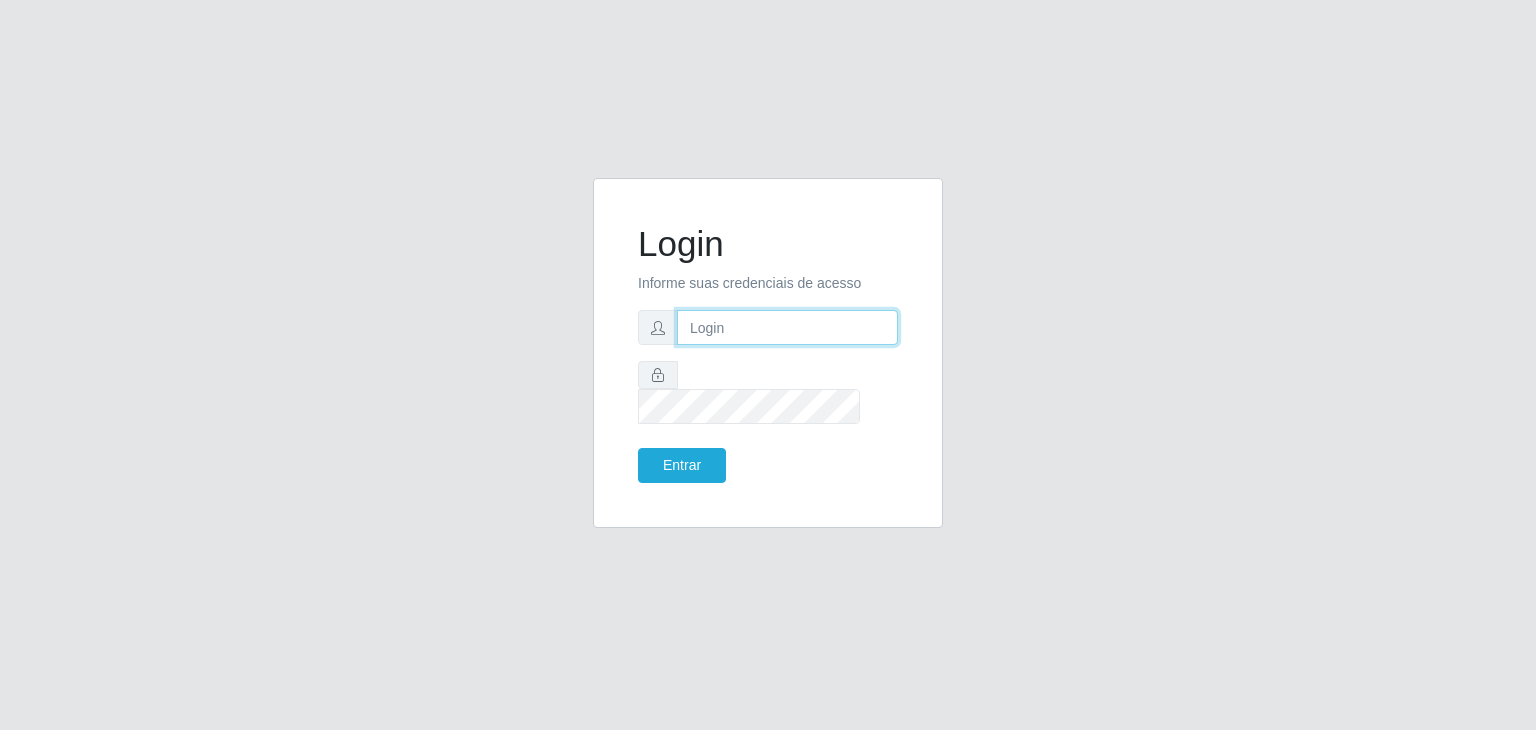 click at bounding box center (787, 327) 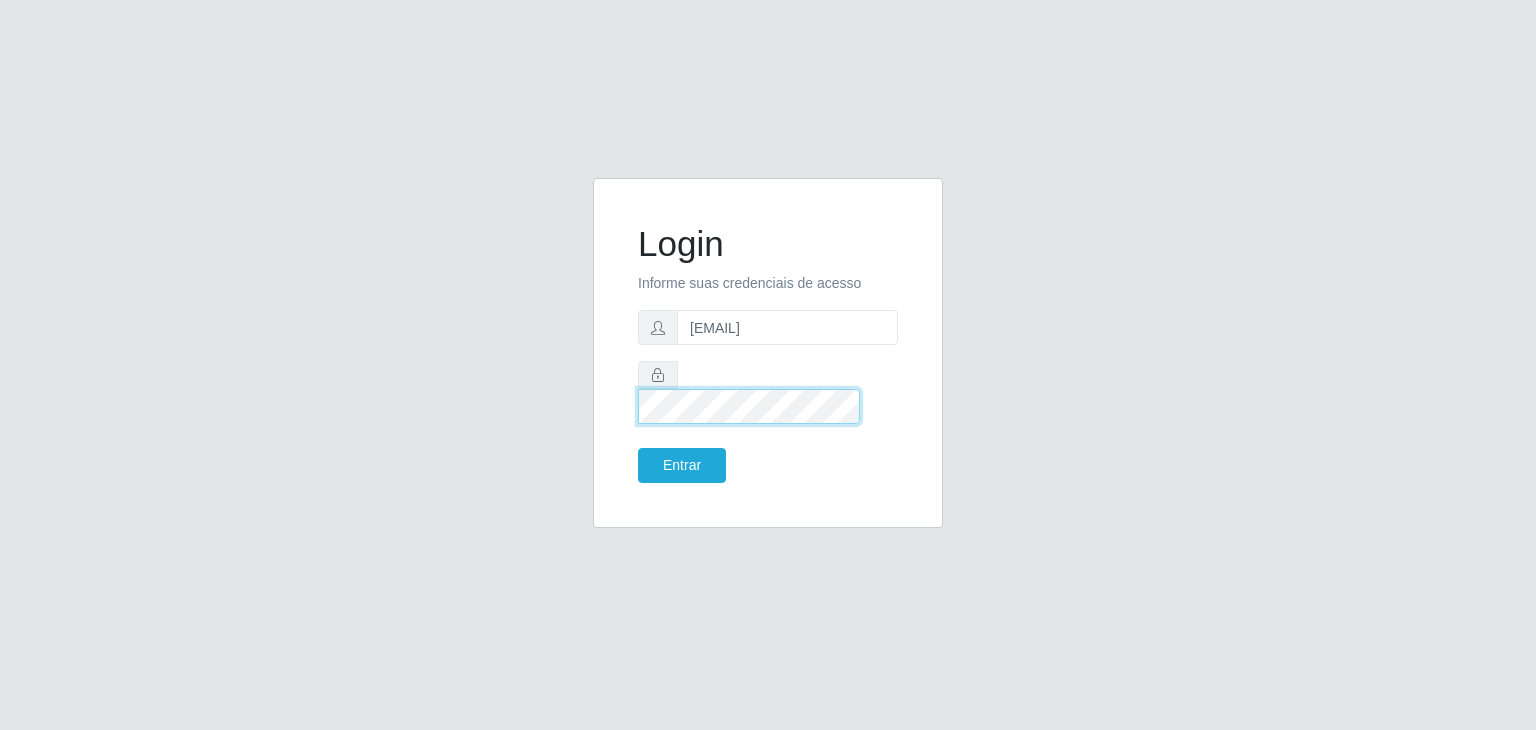 click on "Entrar" at bounding box center [682, 465] 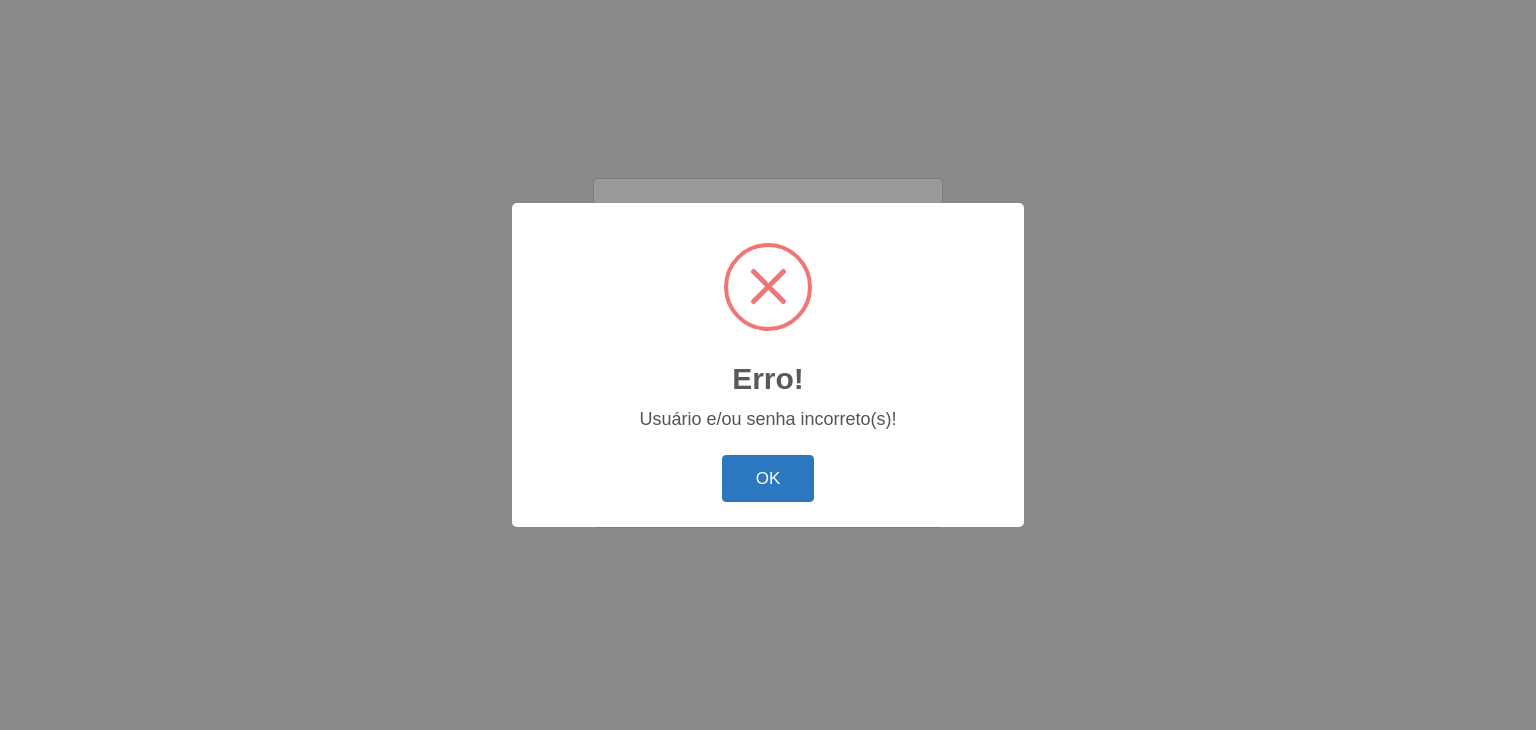 click on "OK" at bounding box center [768, 478] 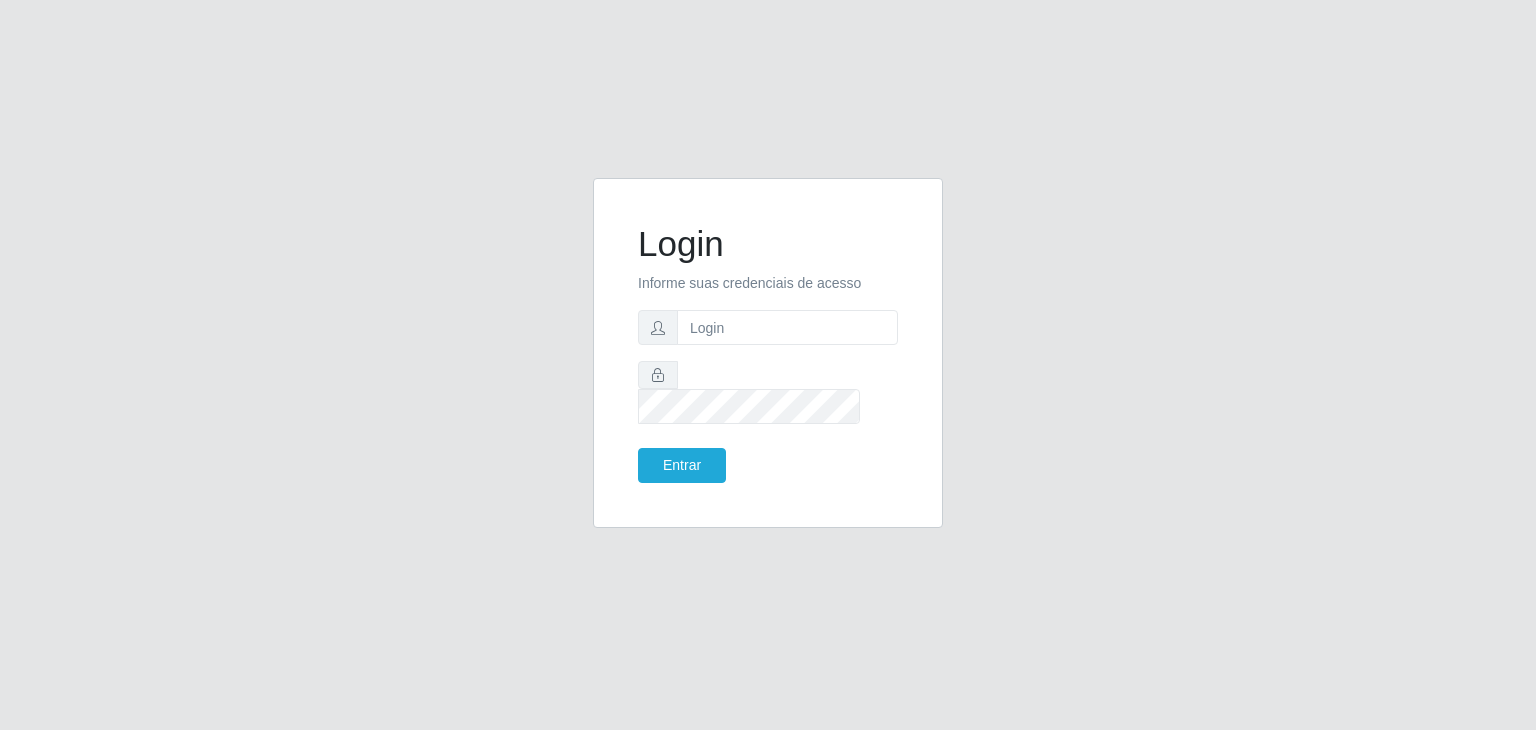 scroll, scrollTop: 0, scrollLeft: 0, axis: both 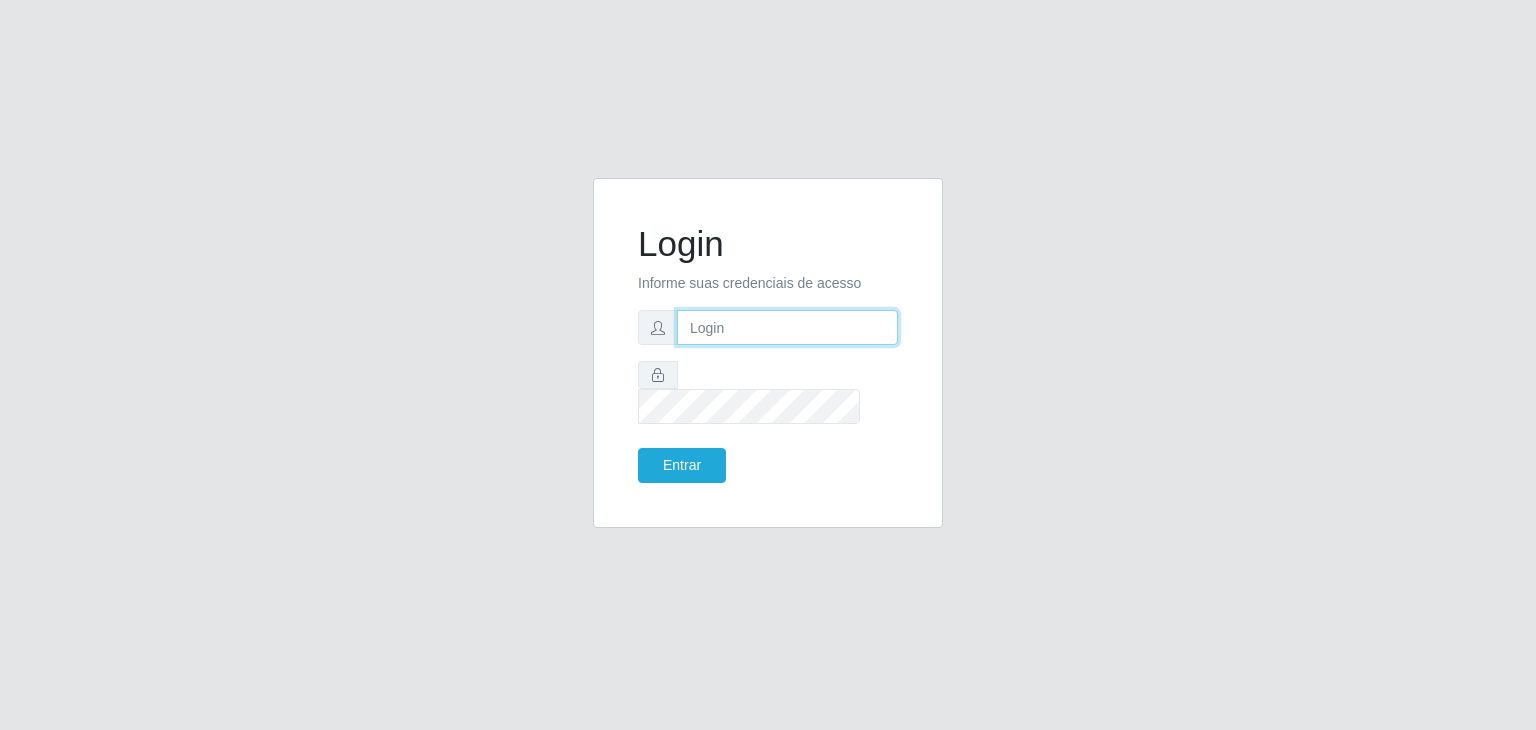 click at bounding box center [787, 327] 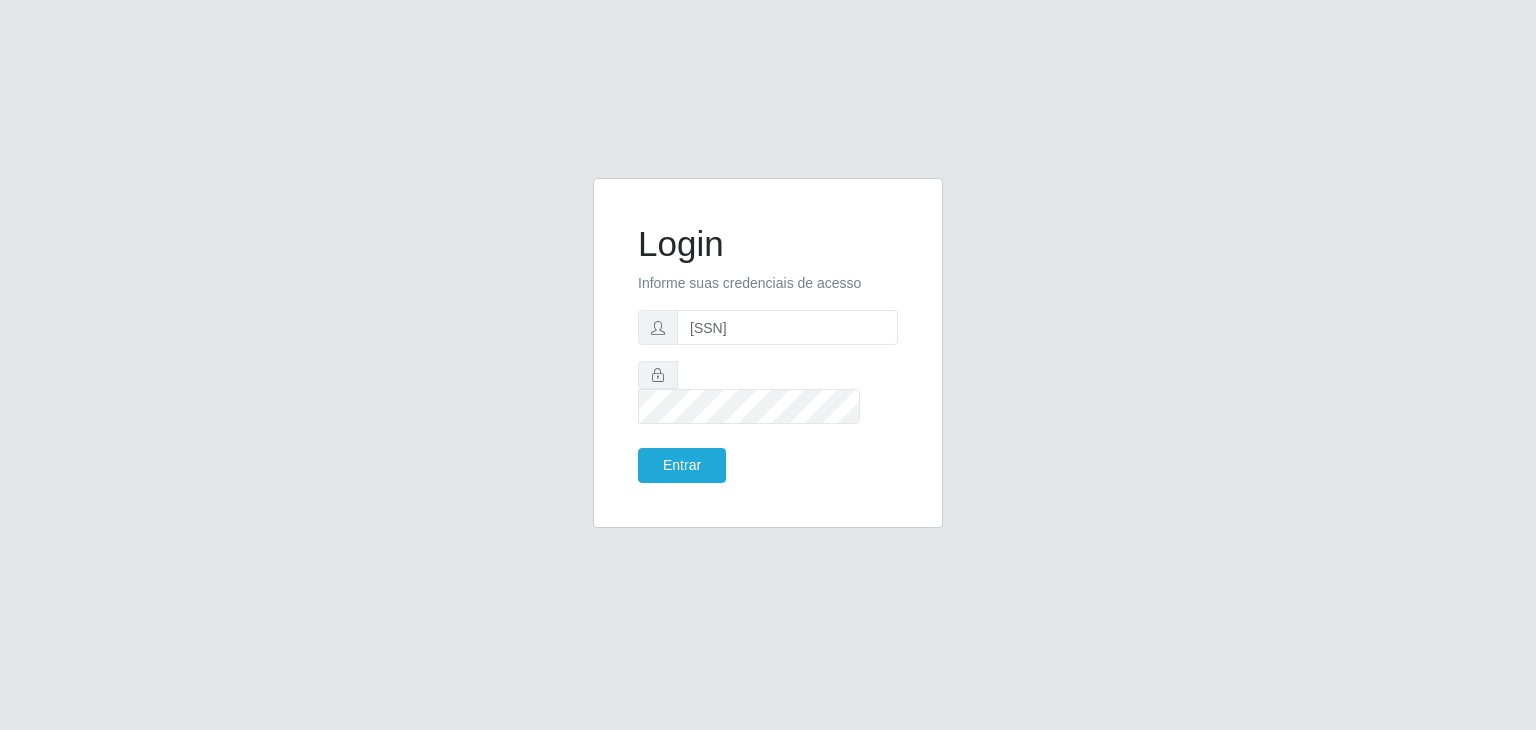 click on "Login Informe suas credenciais de acesso 706.398.794-11 Entrar" at bounding box center (768, 353) 